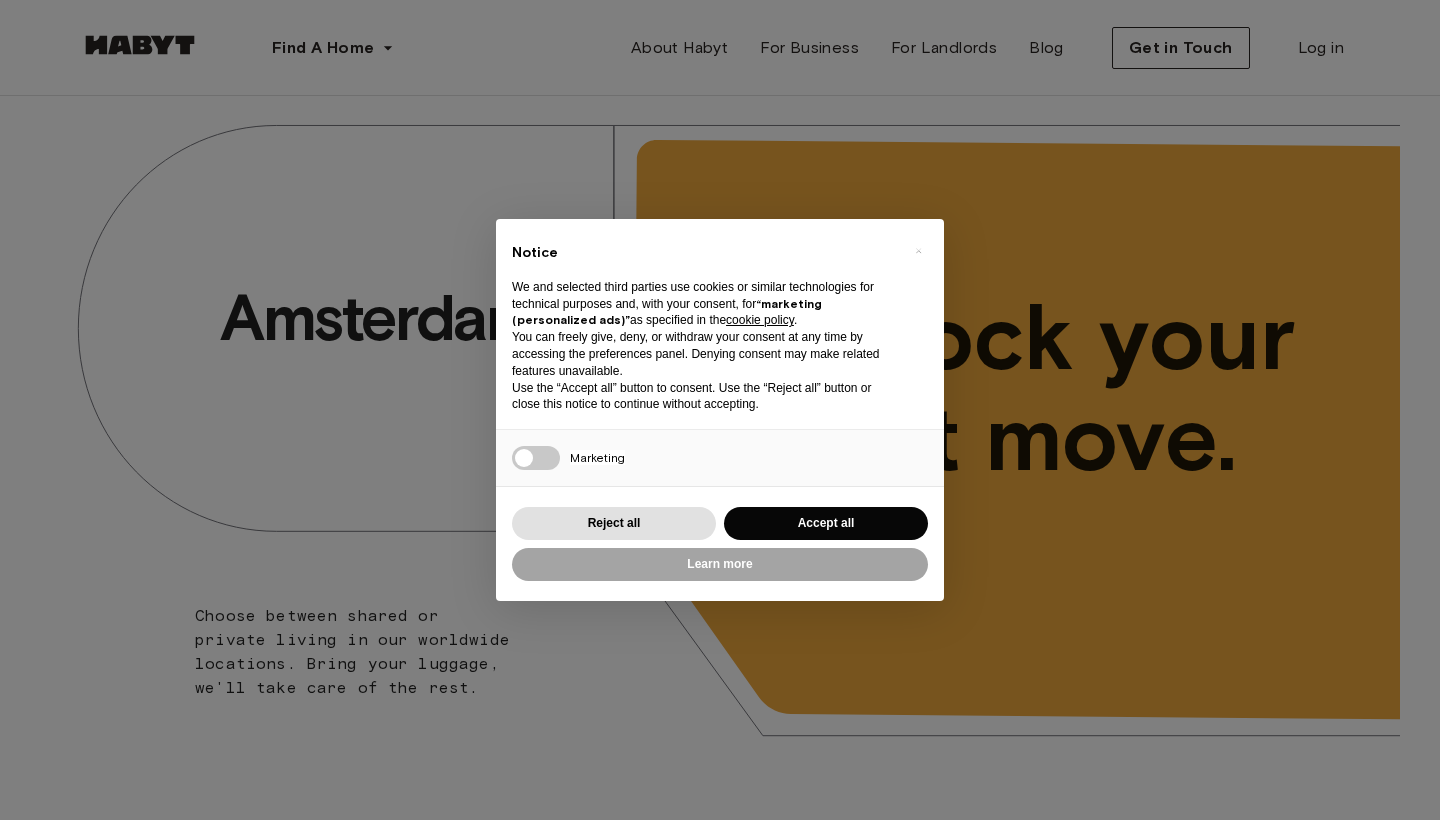 scroll, scrollTop: 0, scrollLeft: 0, axis: both 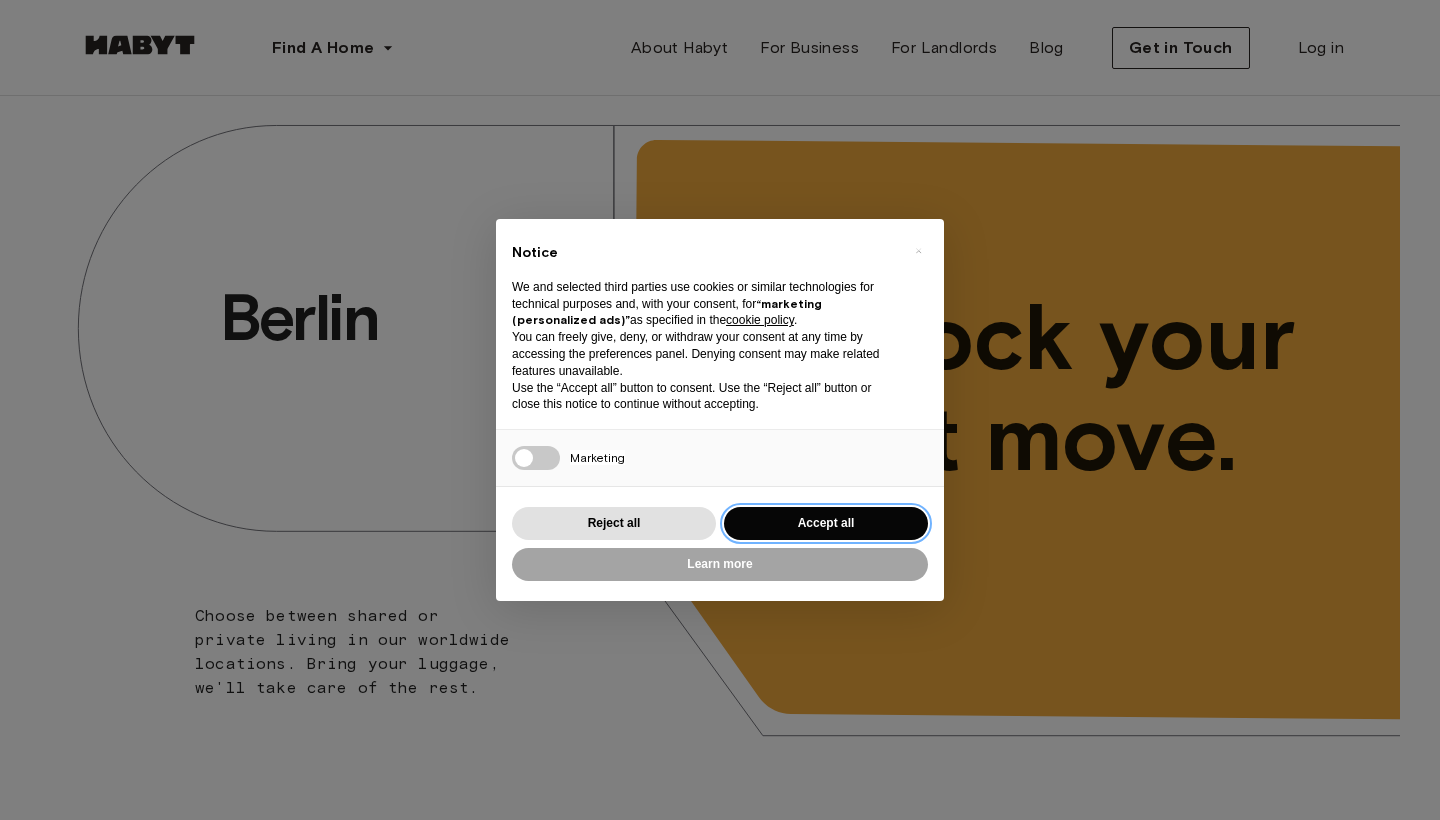 click on "Accept all" at bounding box center [826, 523] 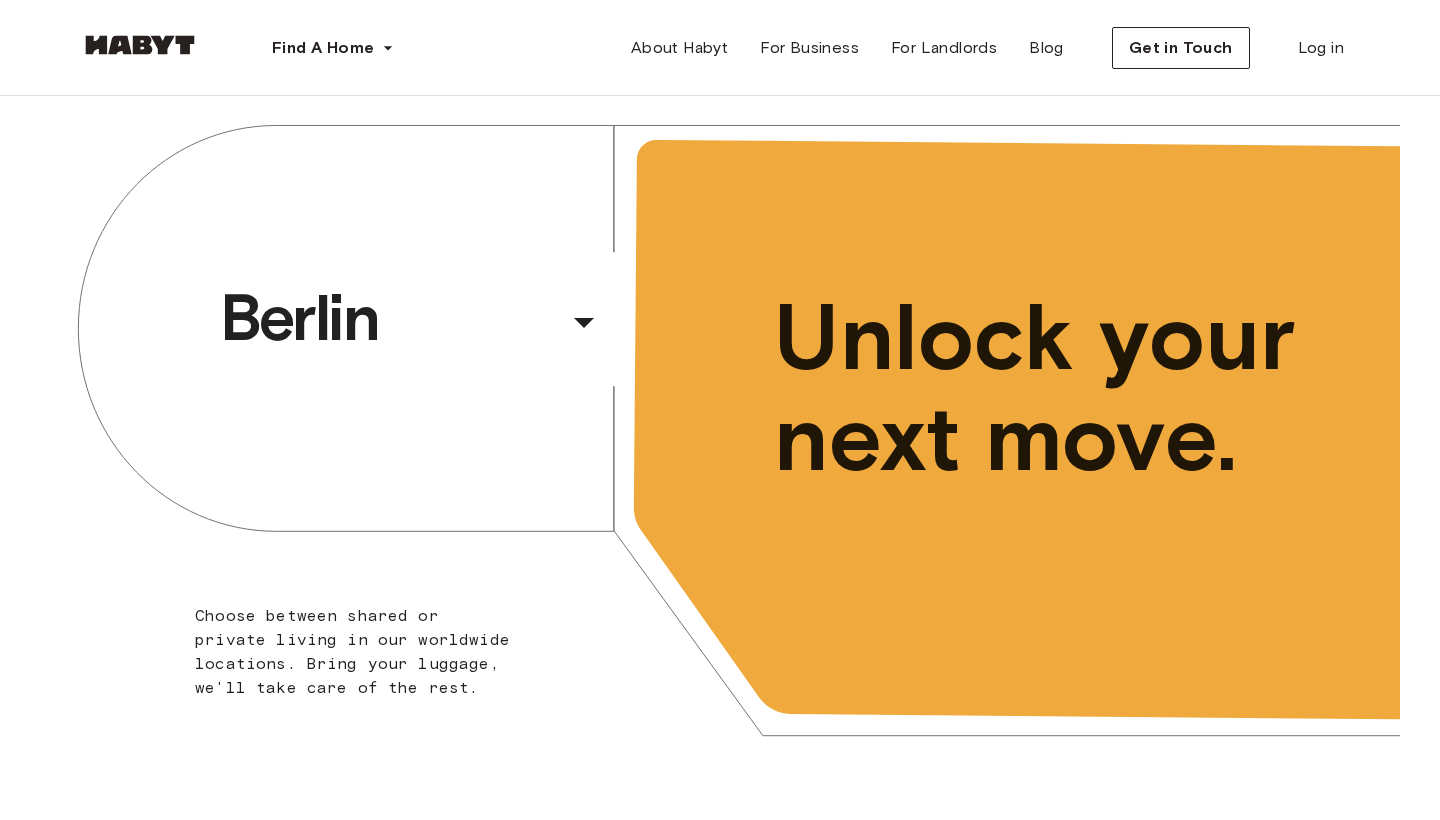 scroll, scrollTop: 0, scrollLeft: 0, axis: both 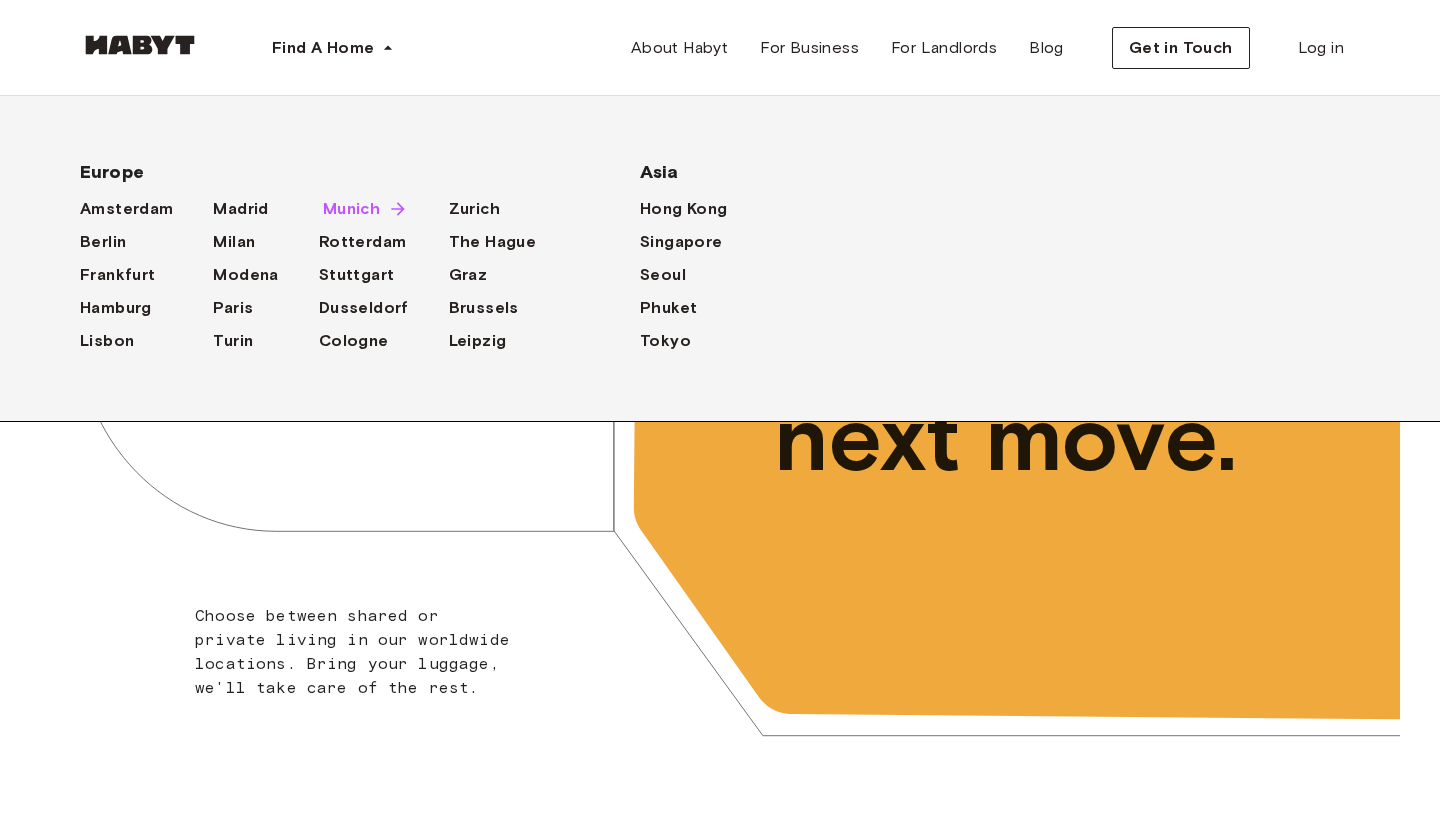 click on "Munich" at bounding box center (351, 209) 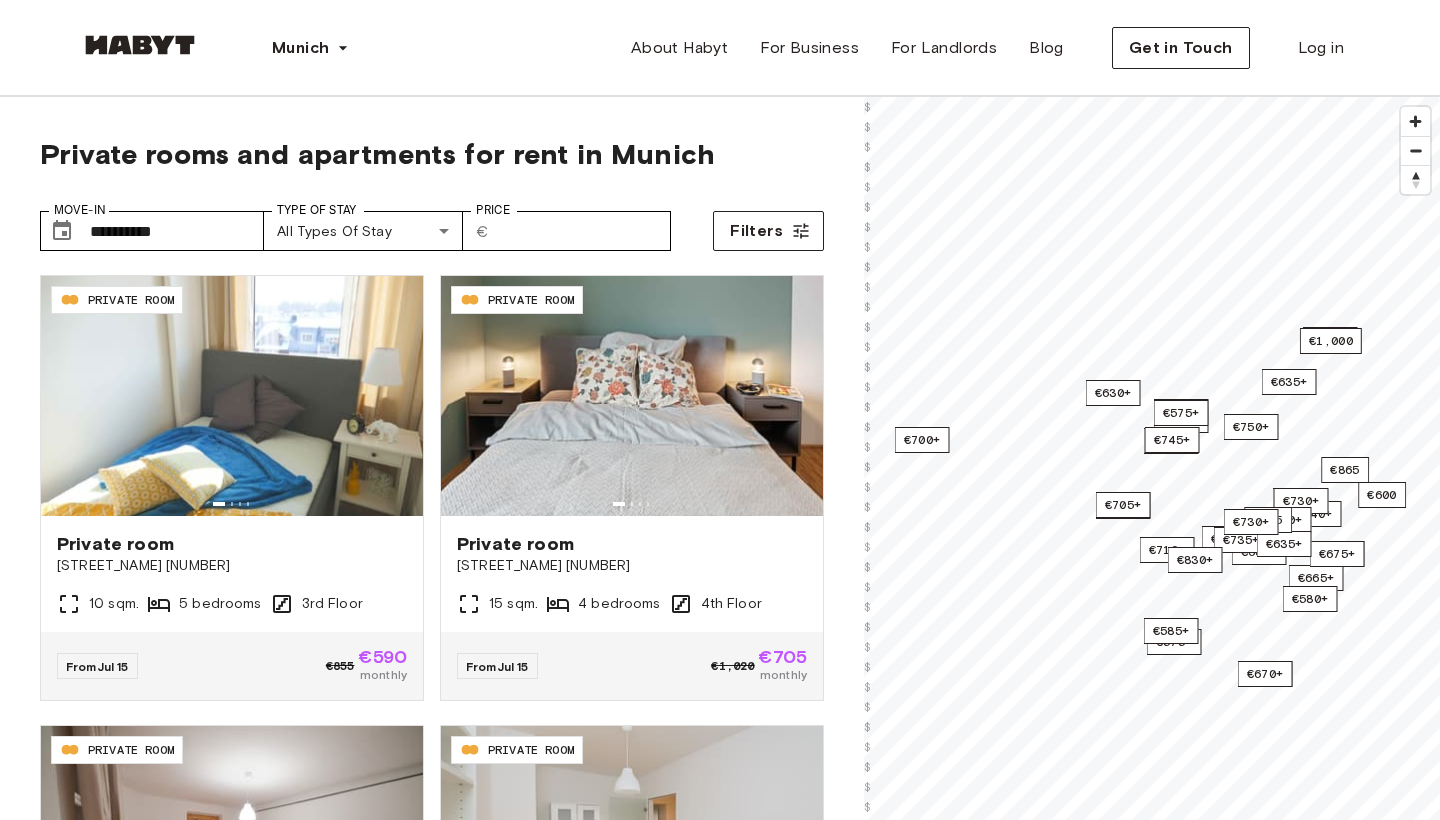 click on "**********" at bounding box center [432, 596] 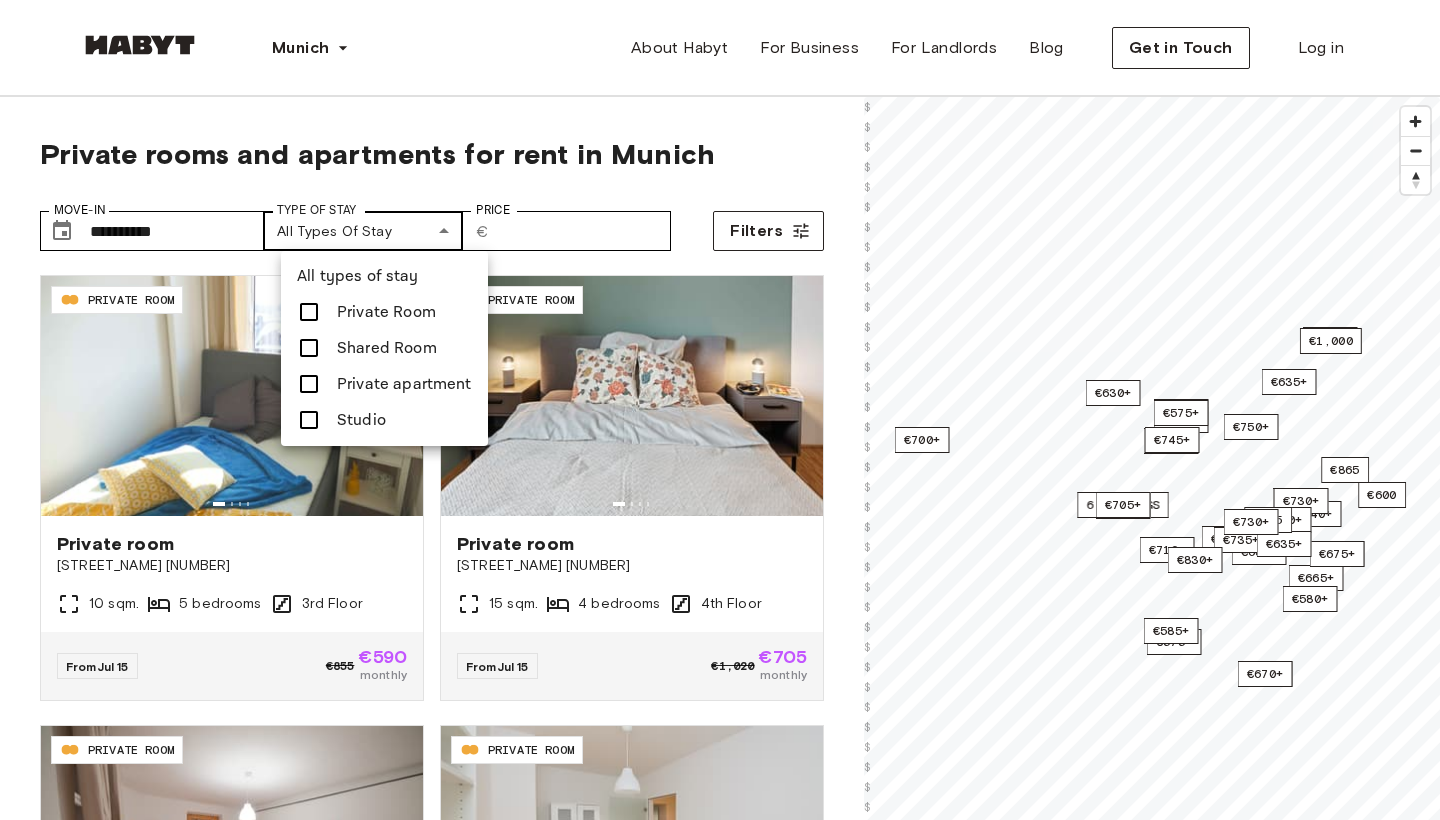 click on "**********" at bounding box center [720, 2453] 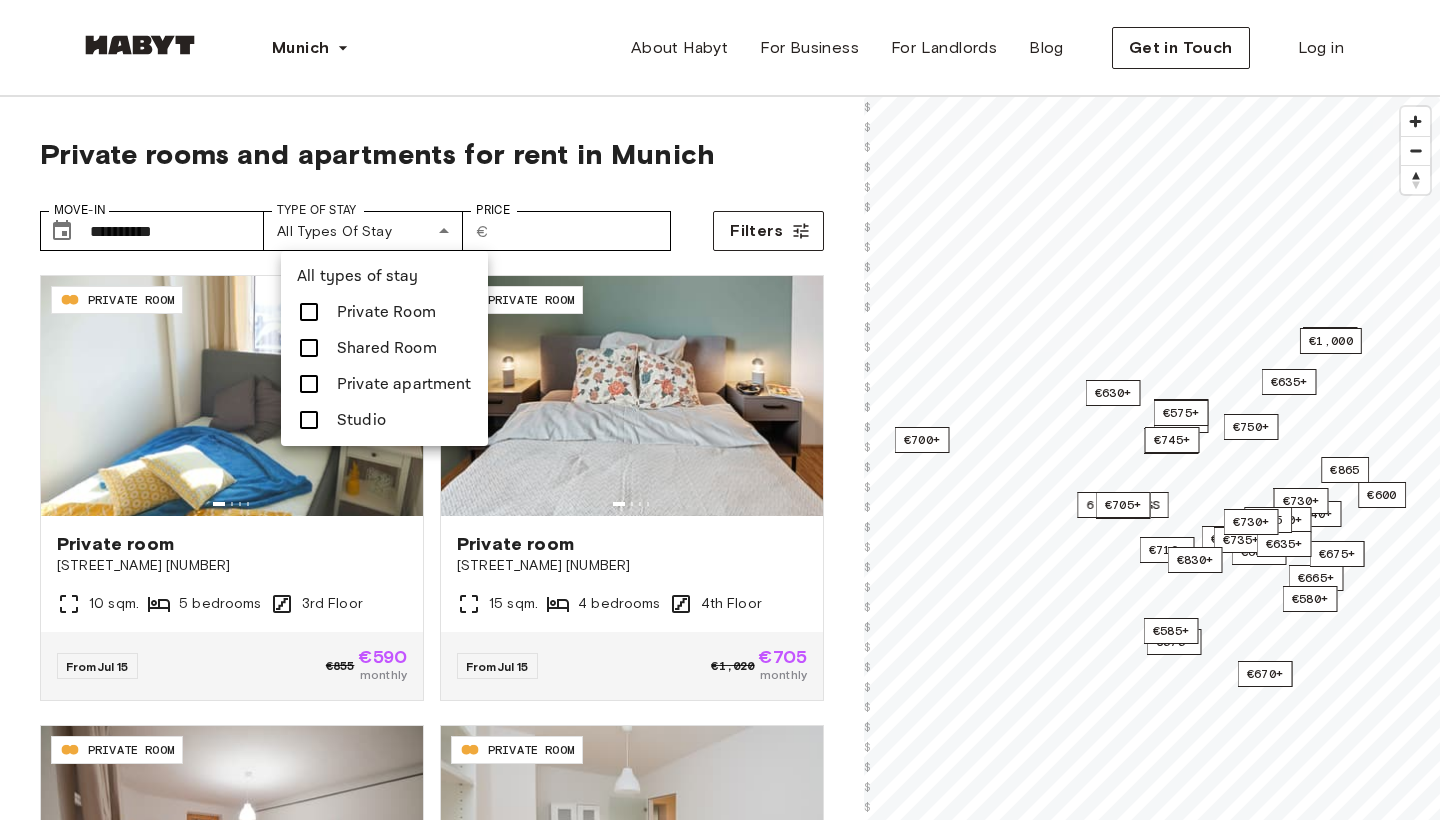 click at bounding box center (309, 312) 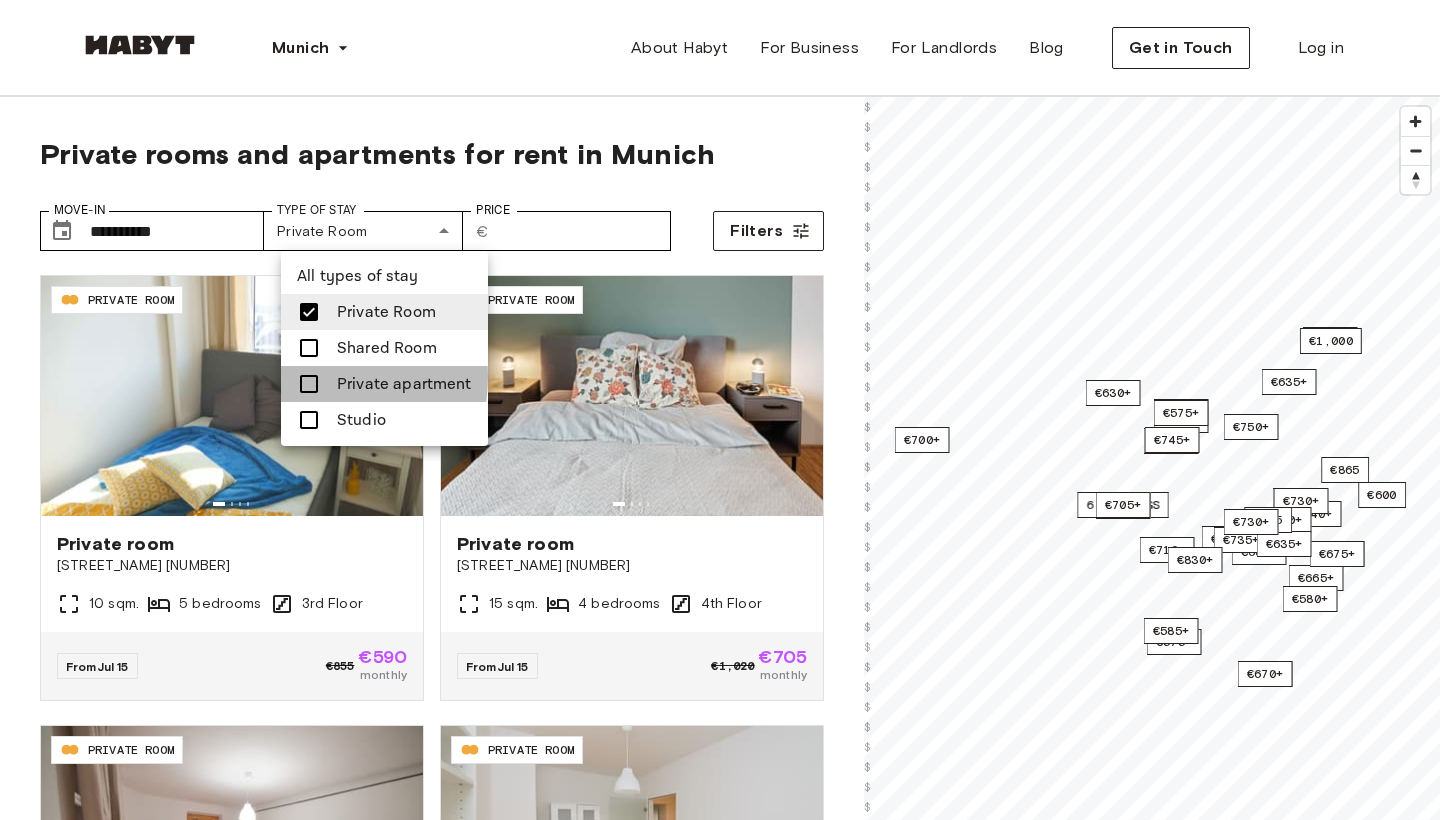 click at bounding box center (309, 384) 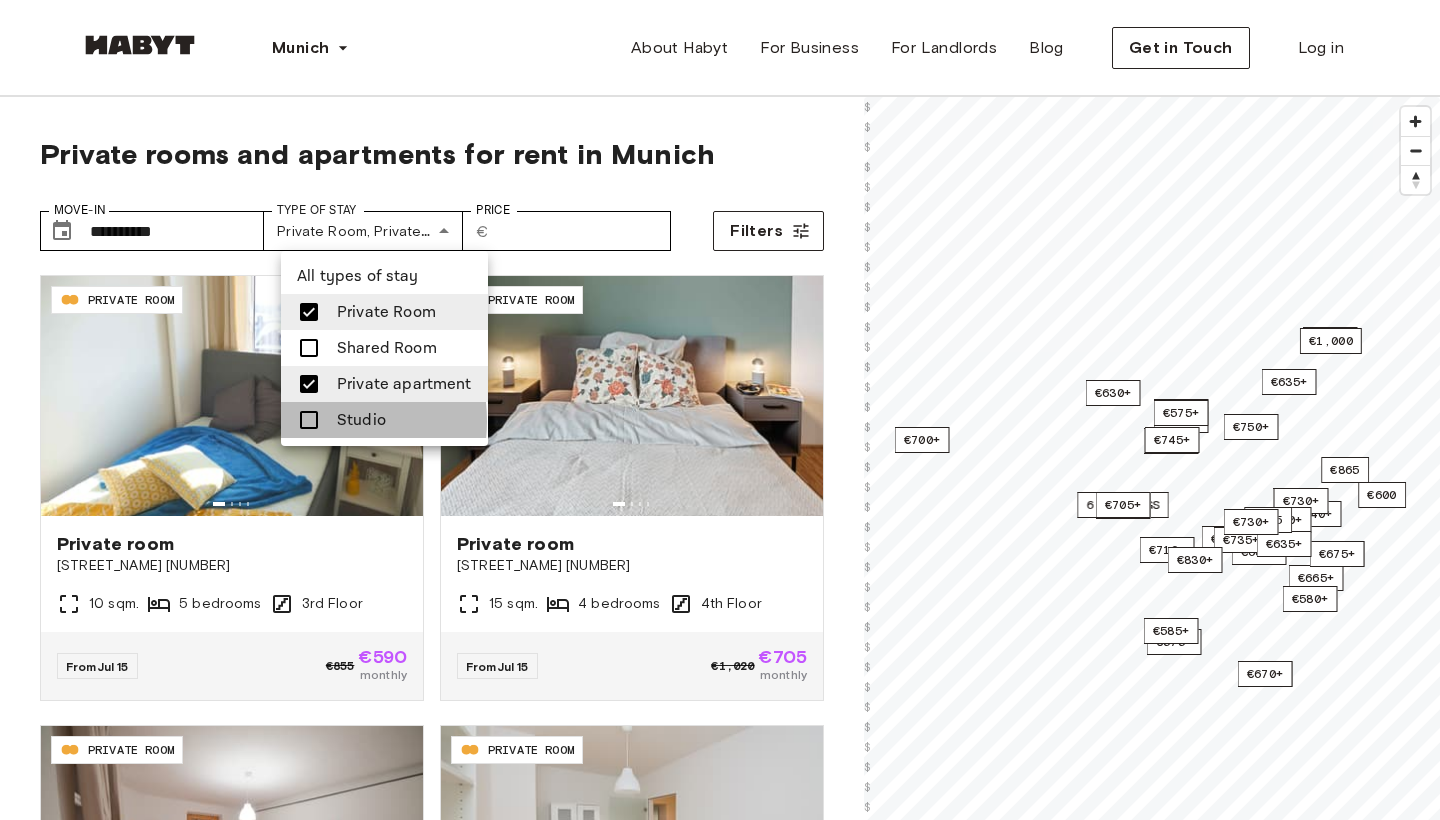 click at bounding box center (309, 420) 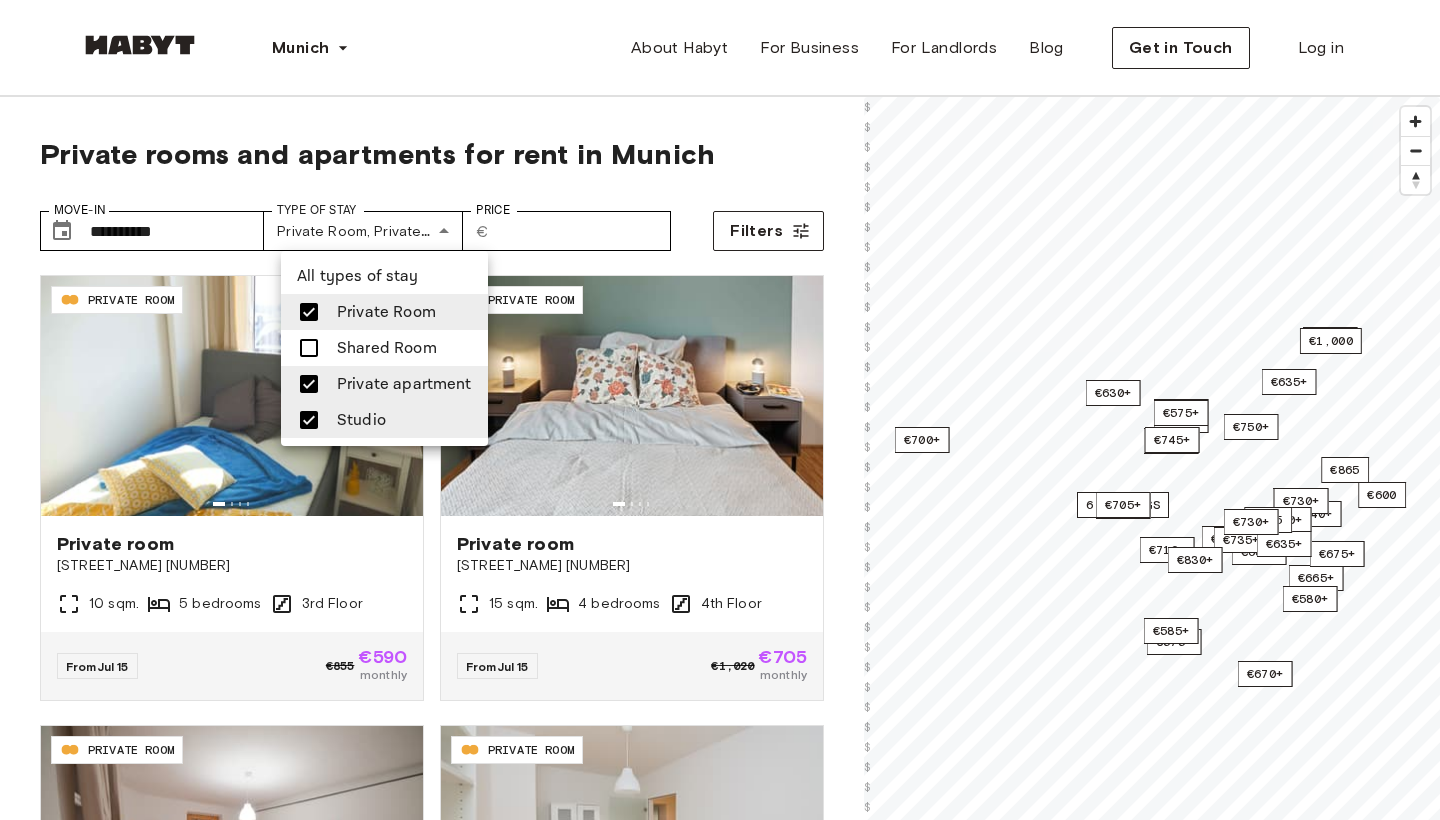 click at bounding box center [720, 410] 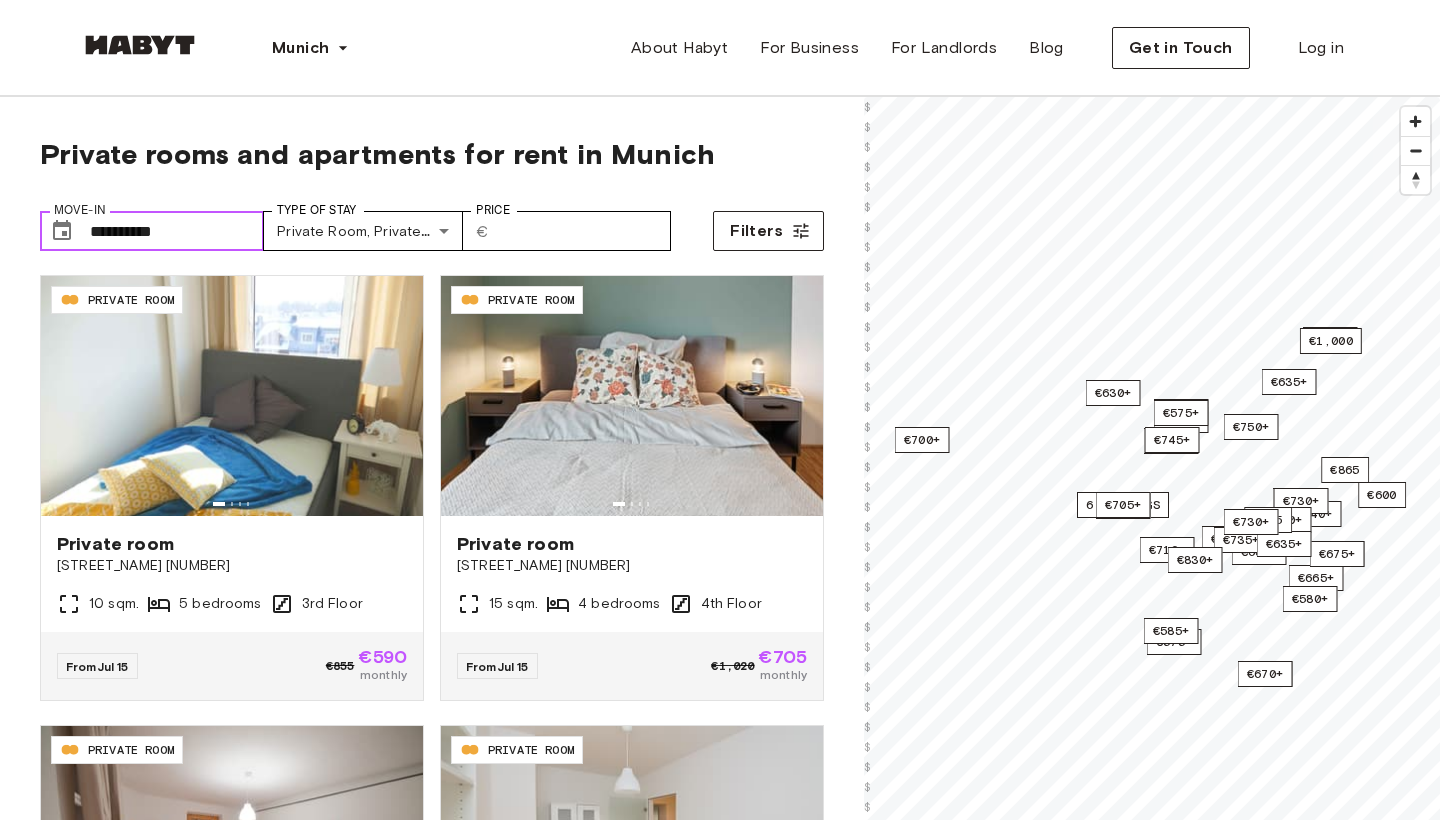 click on "**********" at bounding box center (177, 231) 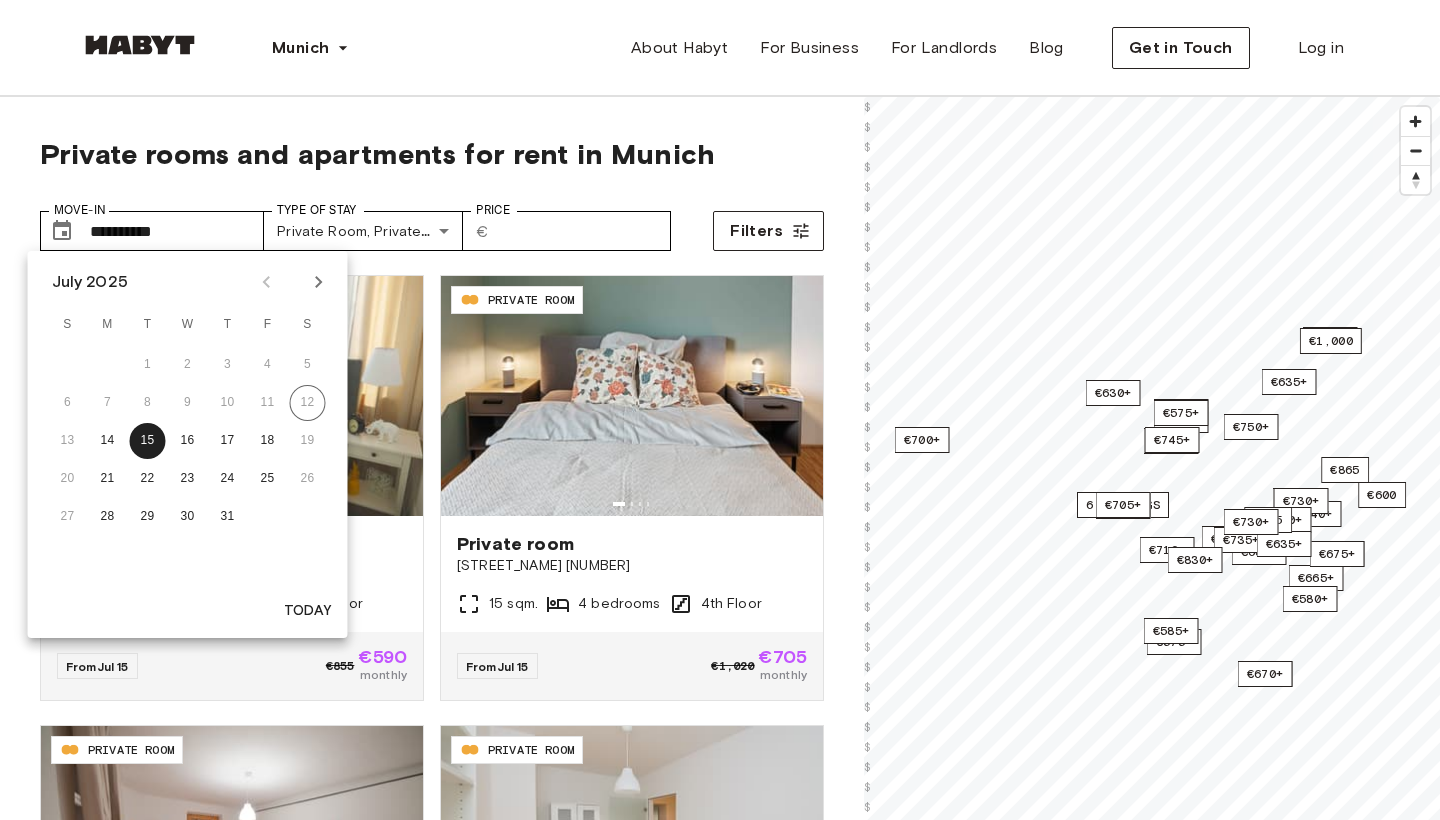 click on "**********" at bounding box center [432, 223] 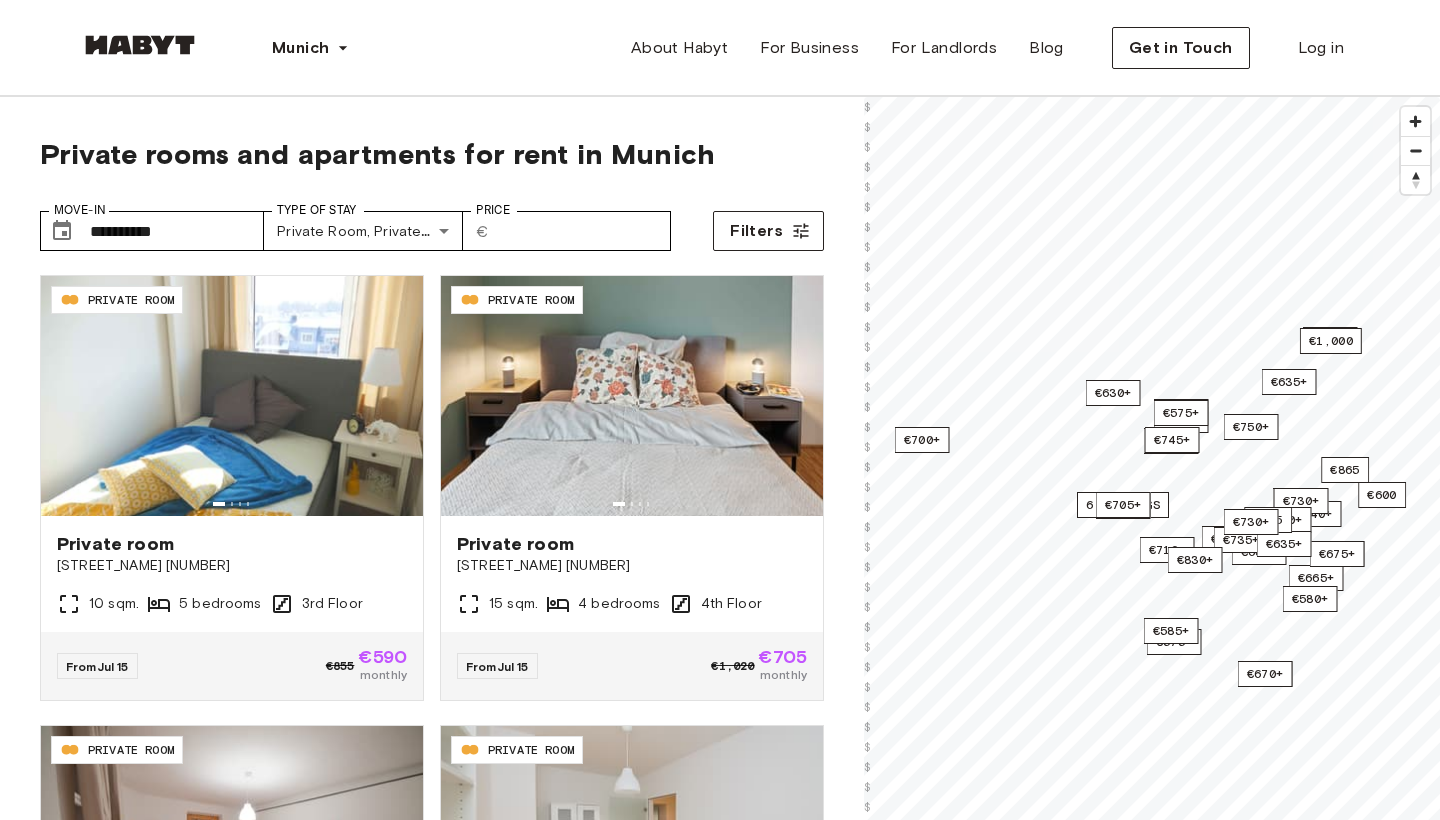 click on "DE-02-019-003-04HF PRIVATE ROOM Private room Tübinger Straße 3 15 sqm. 4 bedrooms 4th Floor From  Jul 15 €1,020 €705 monthly" at bounding box center (624, 476) 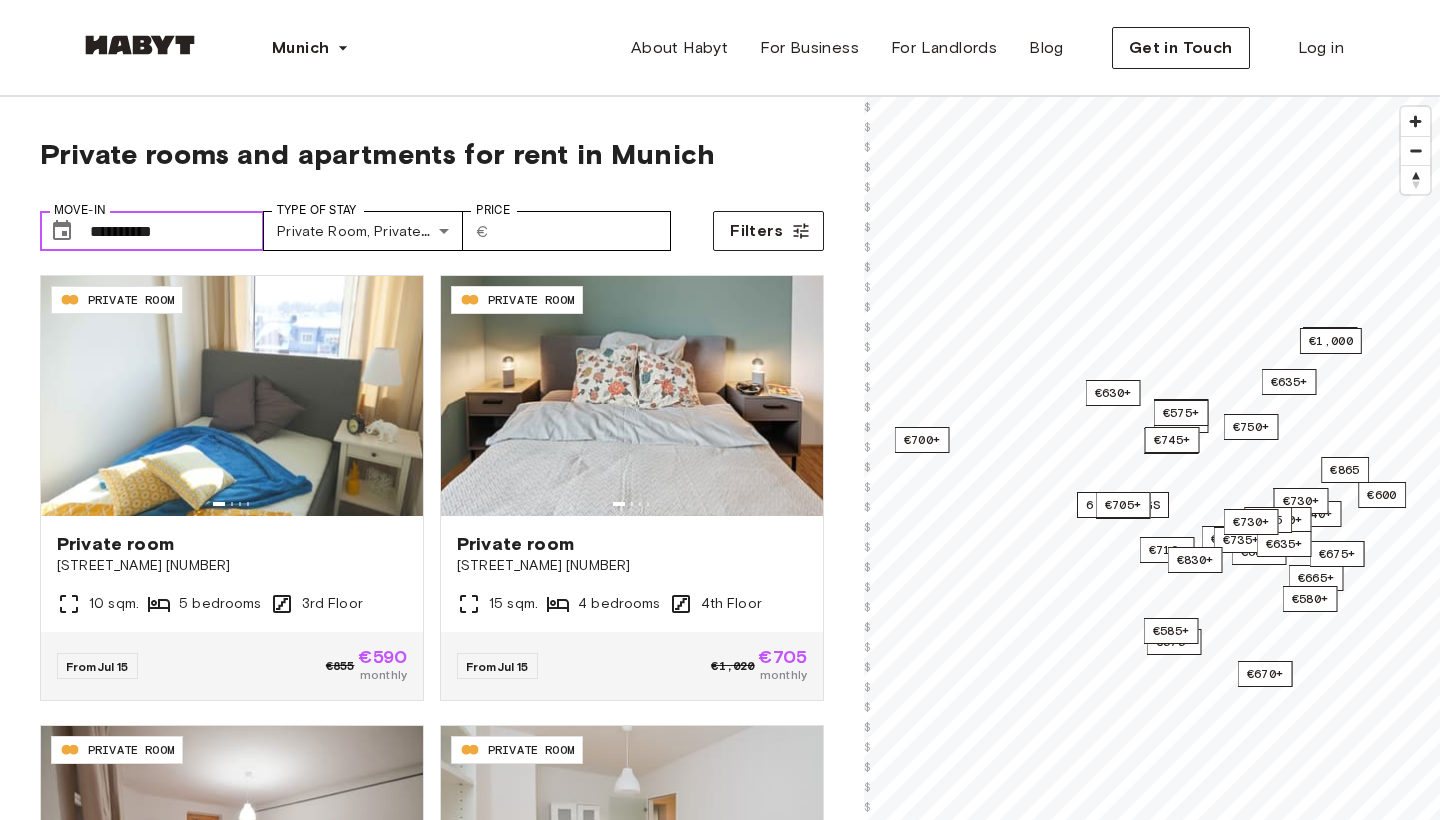 click on "**********" at bounding box center (177, 231) 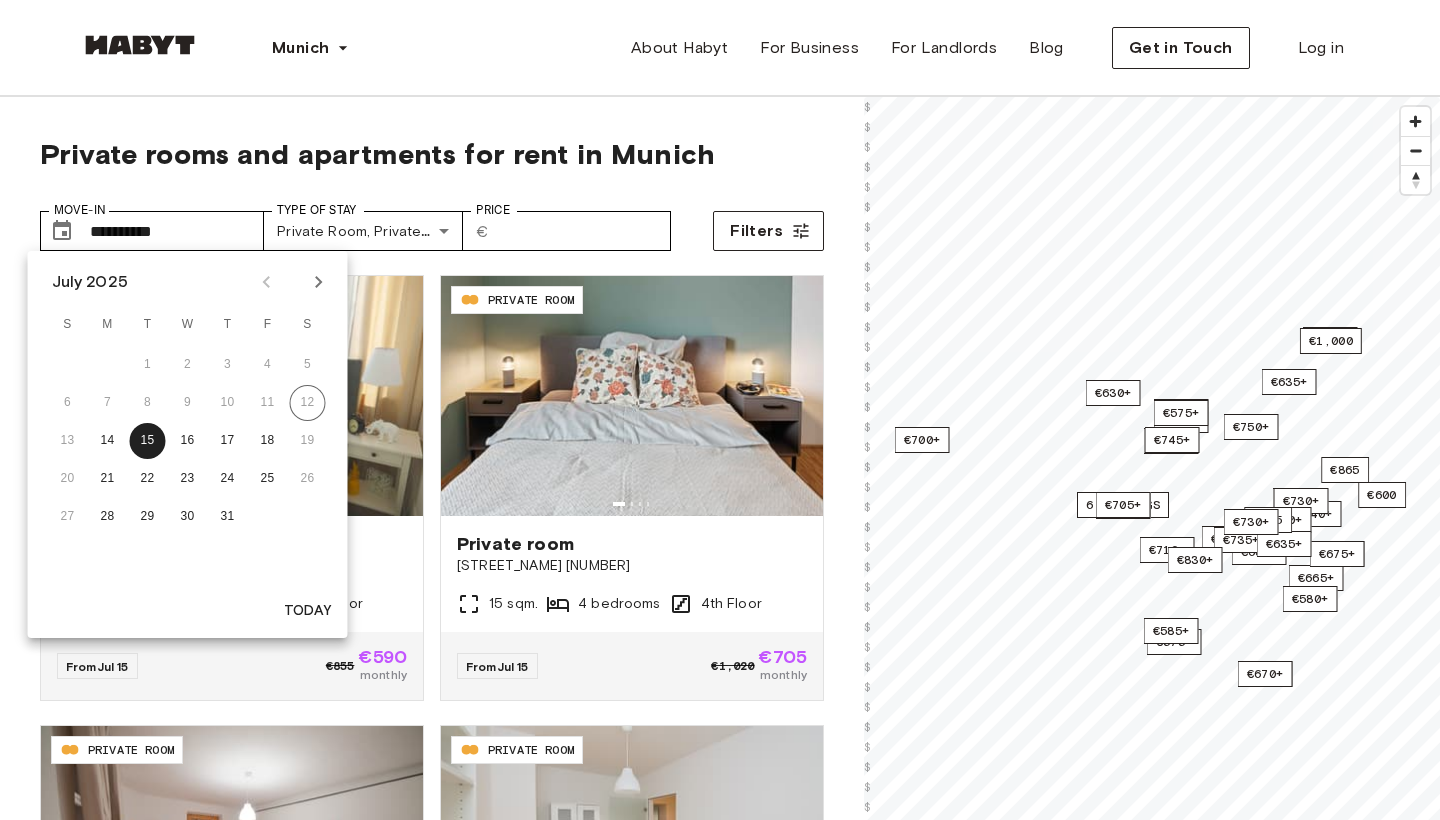 click 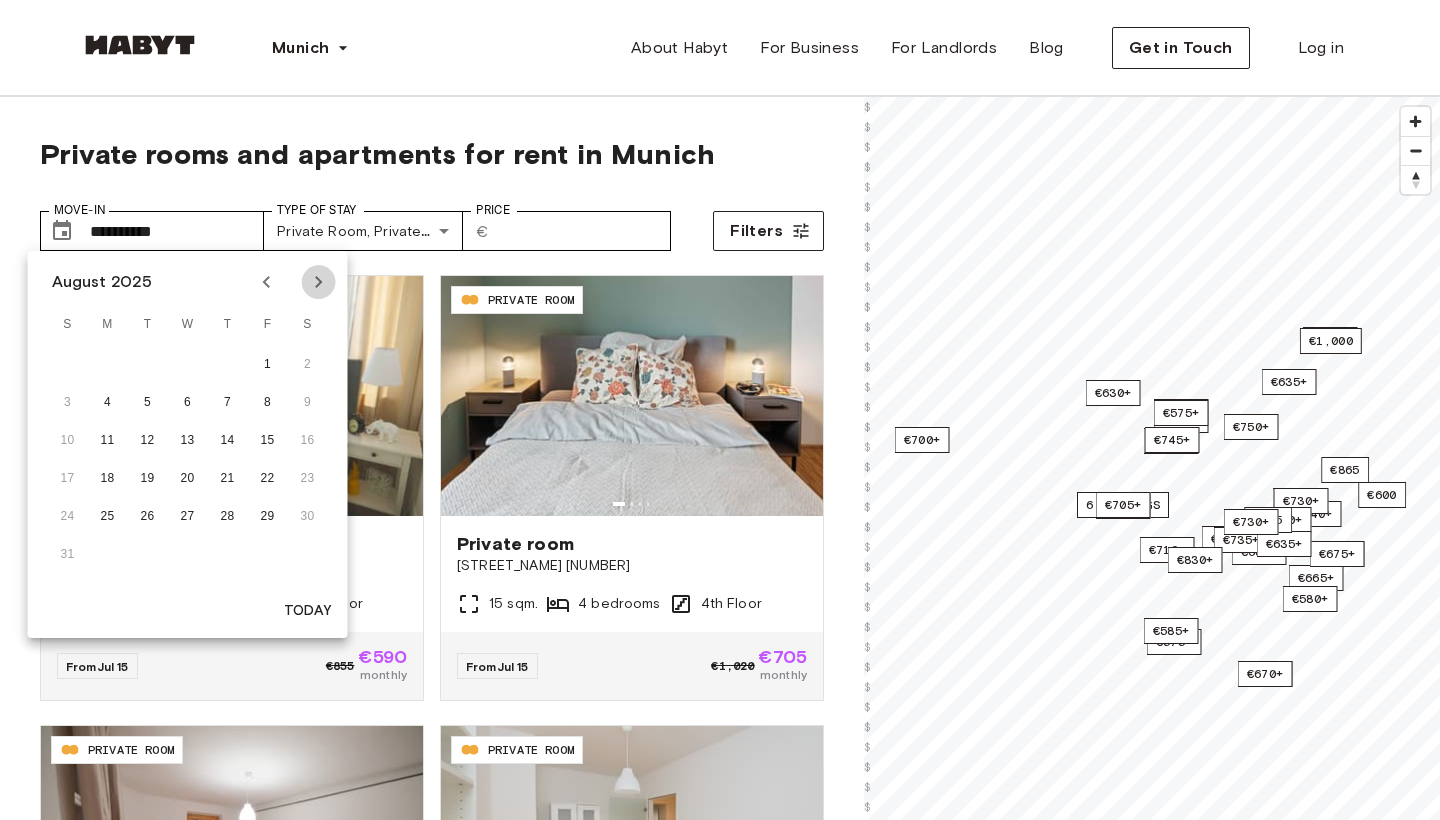 click 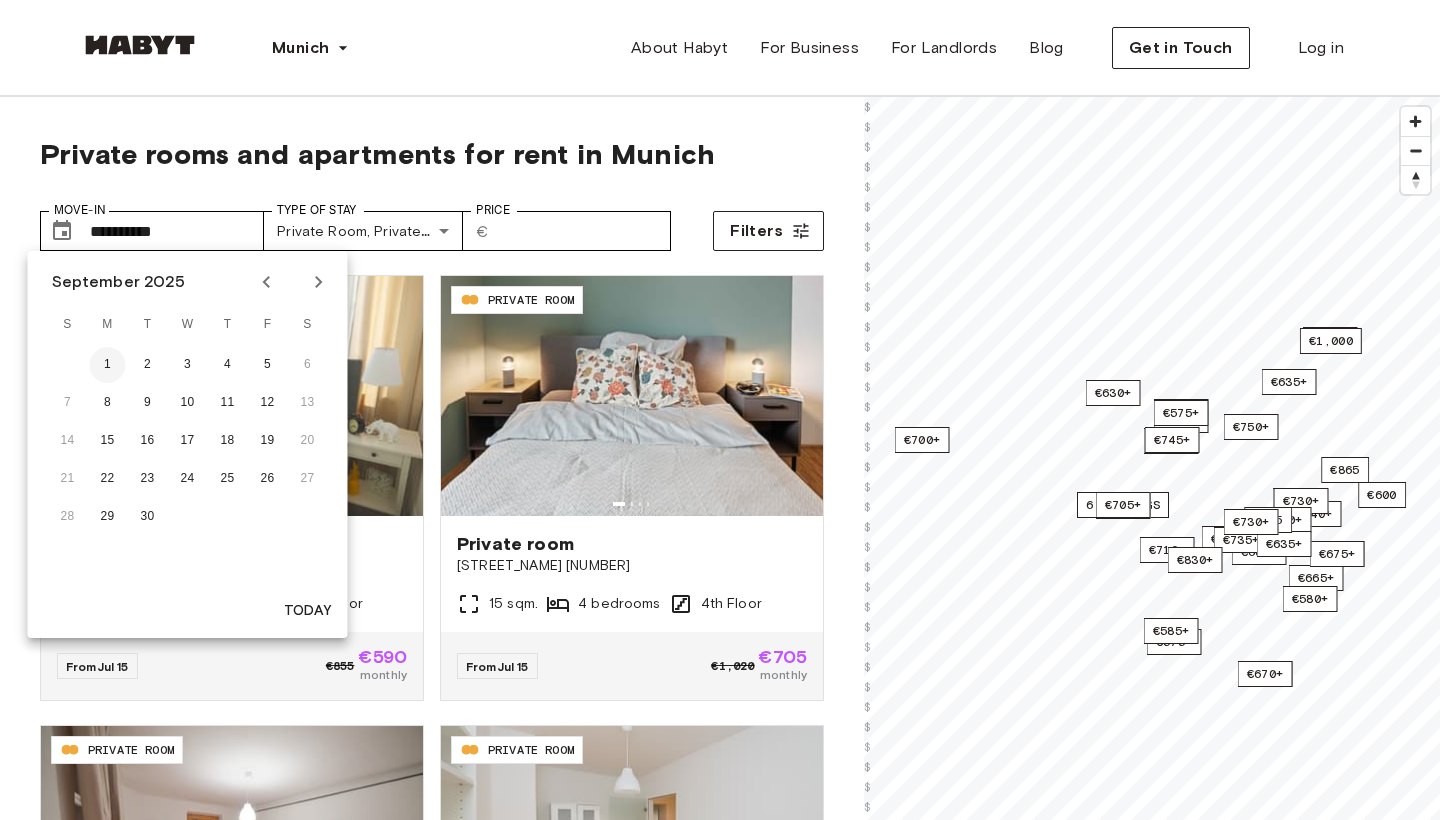 click on "1" at bounding box center [108, 365] 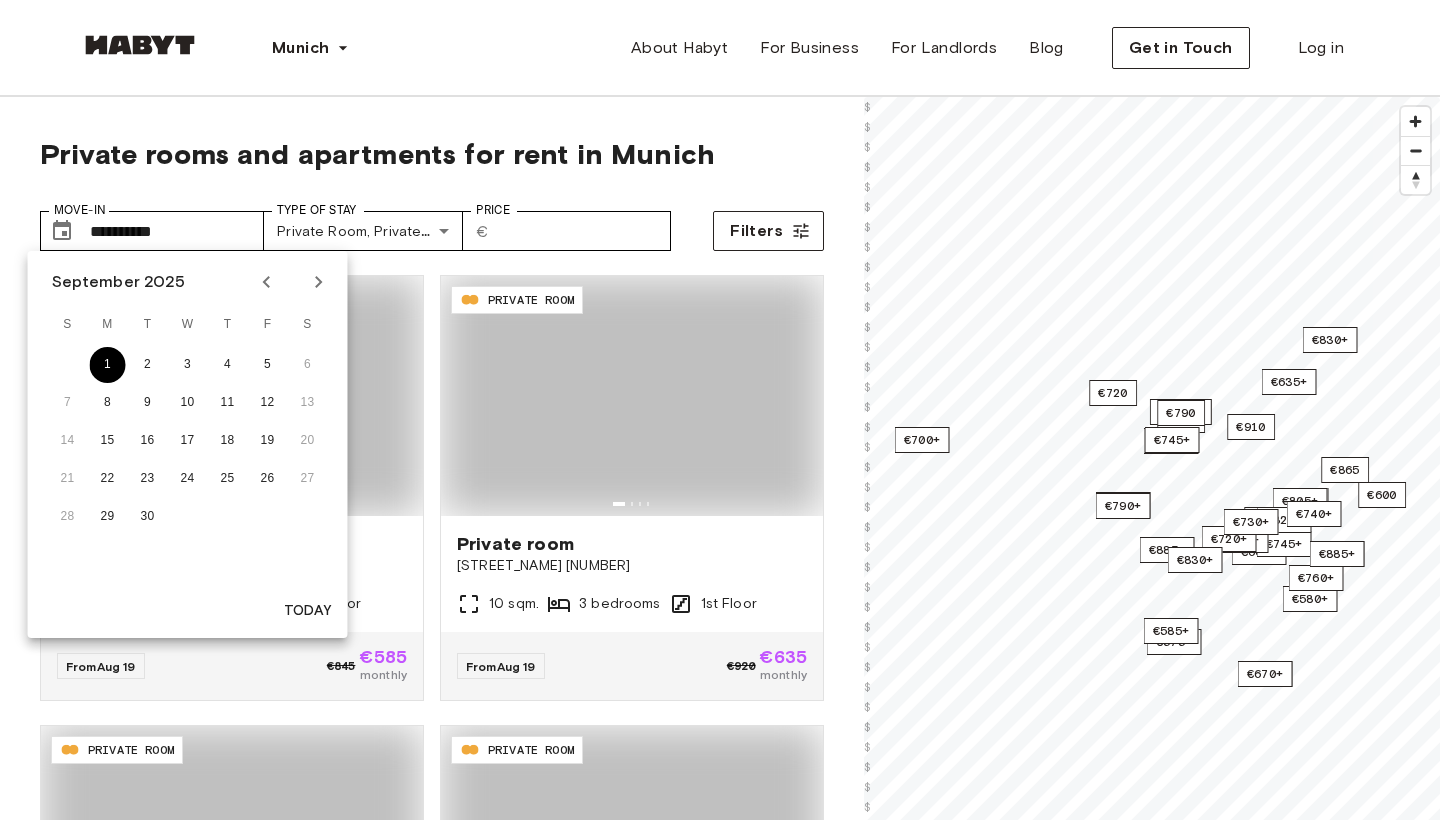 type on "**********" 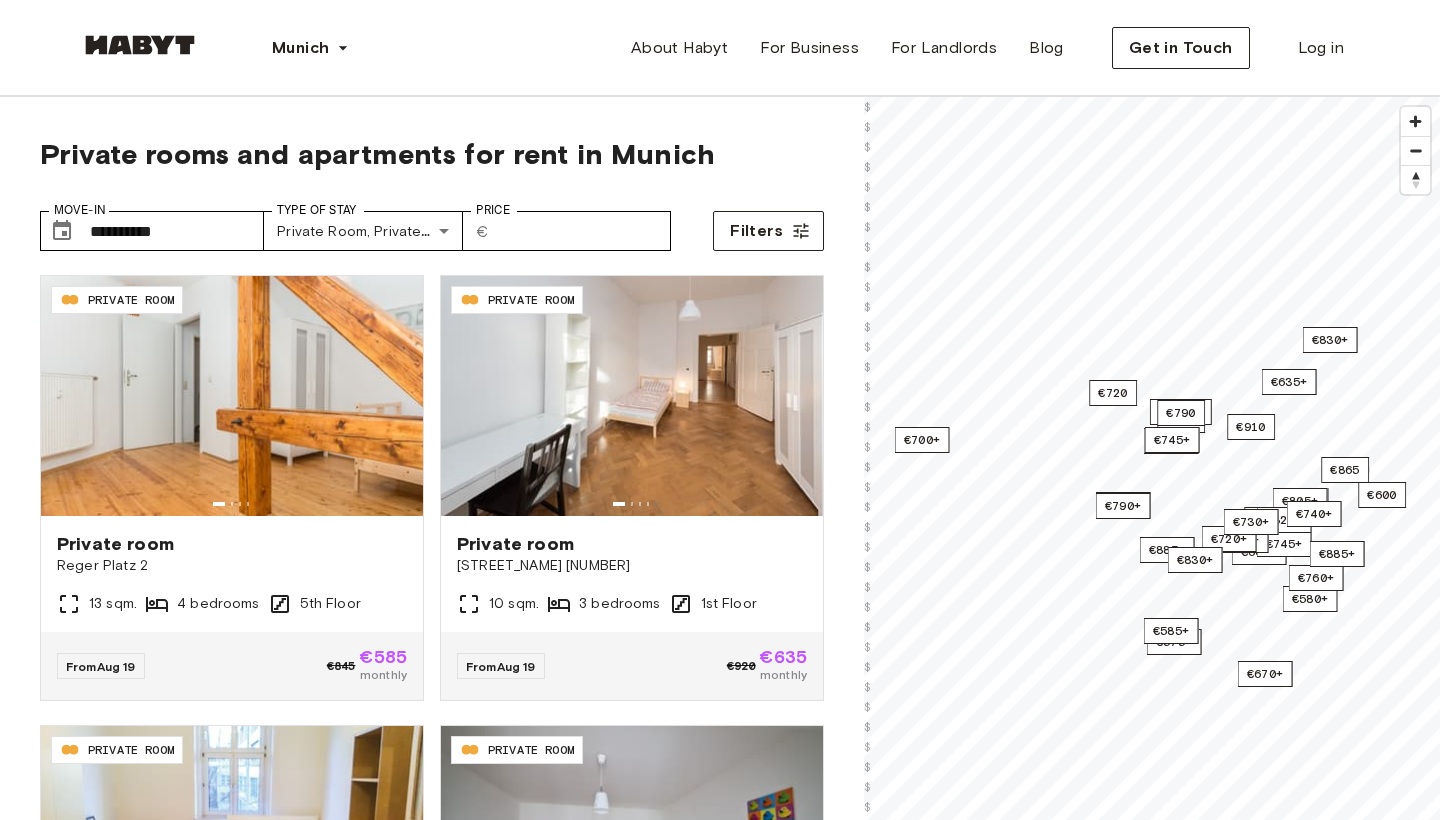 click on "Private rooms and apartments for rent in Munich" at bounding box center (432, 154) 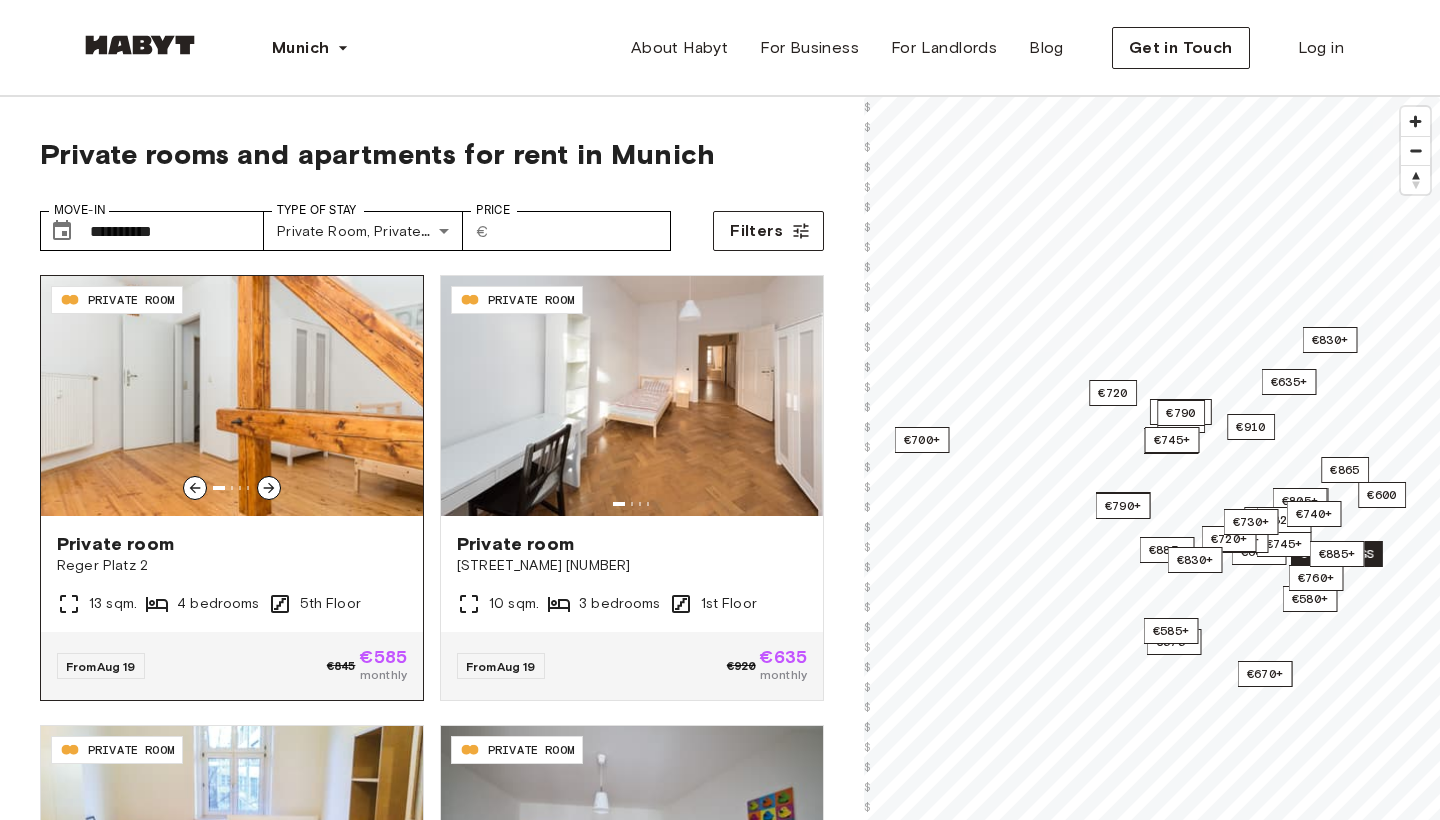 click 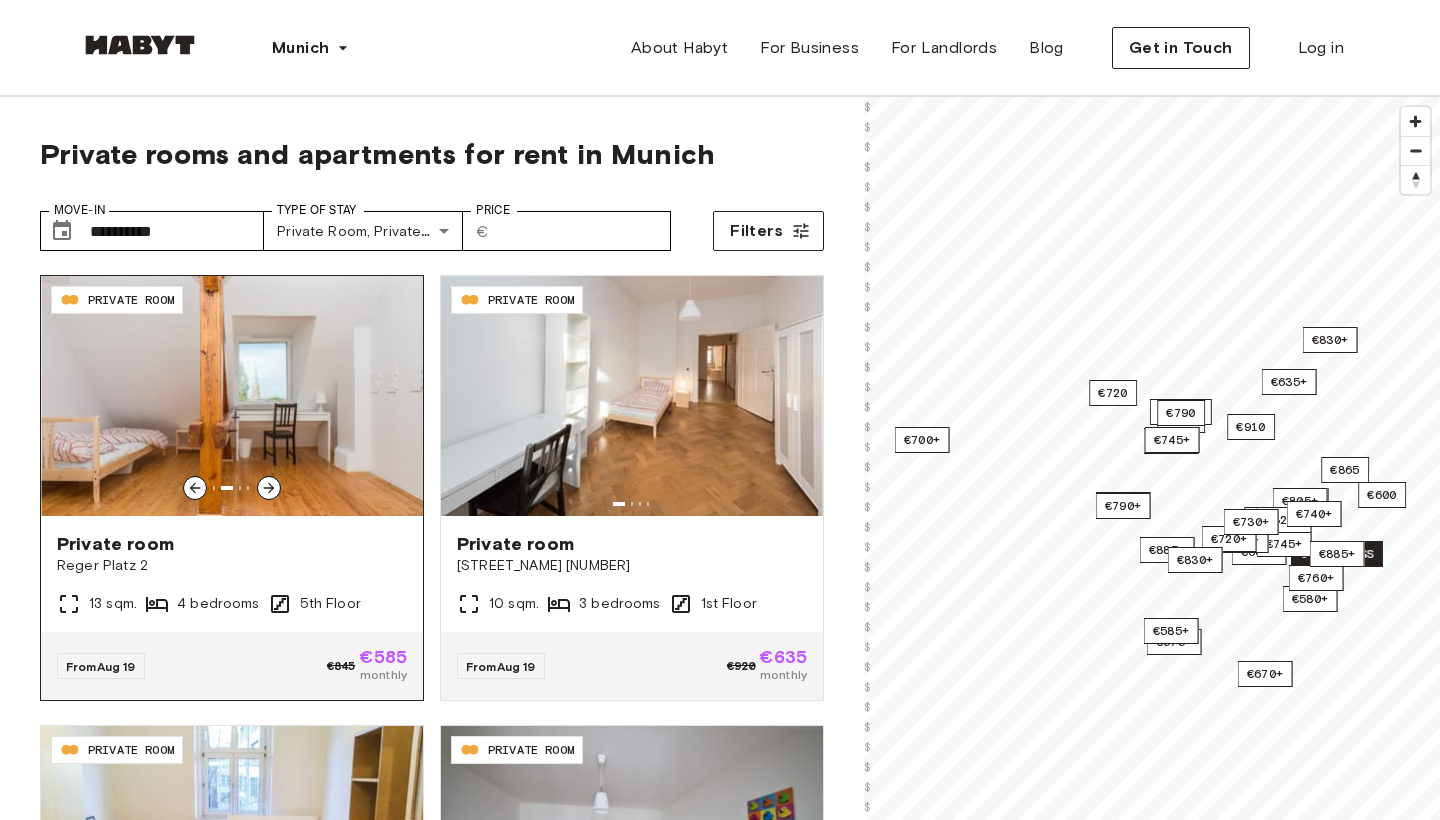 click 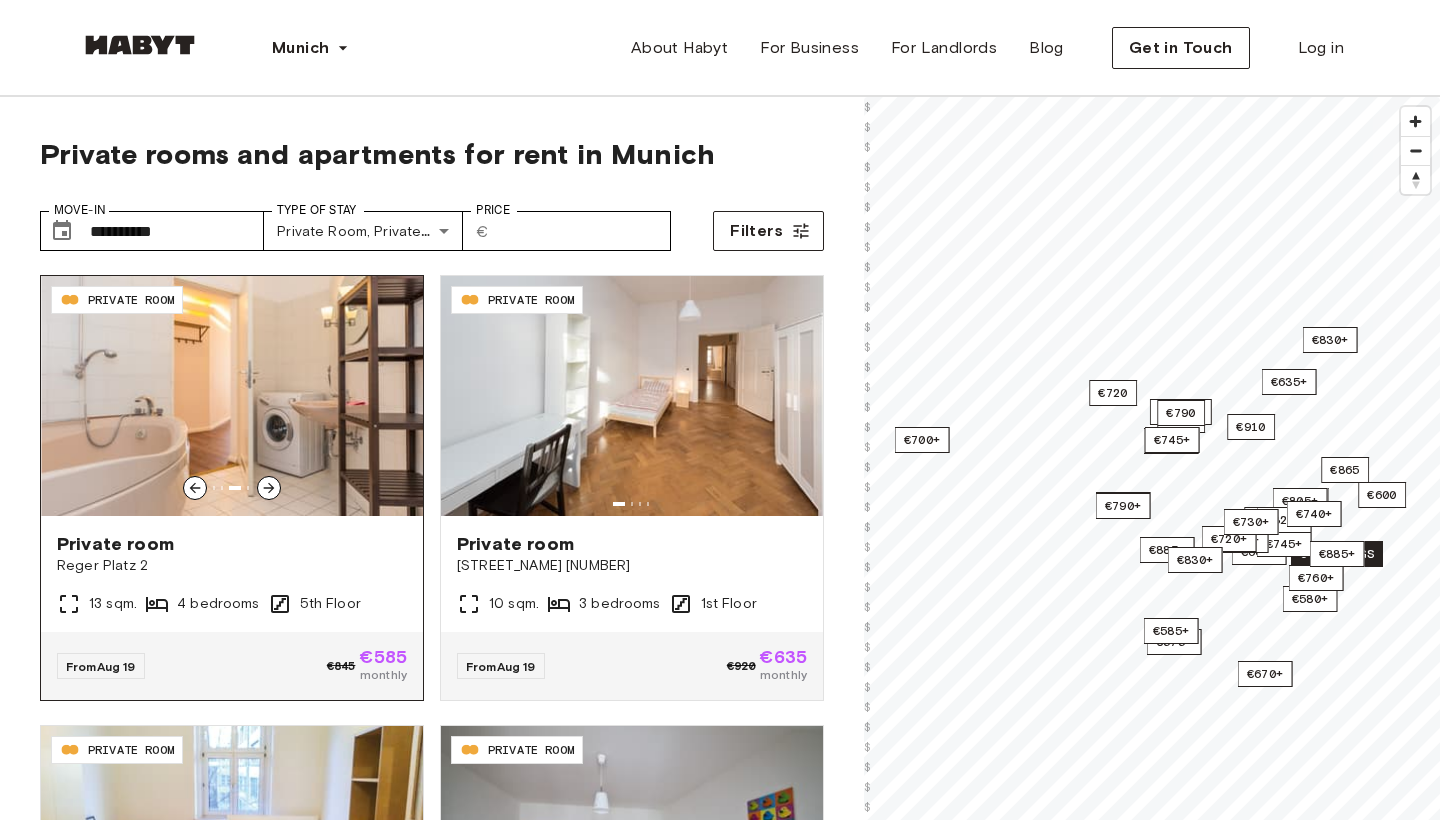 click 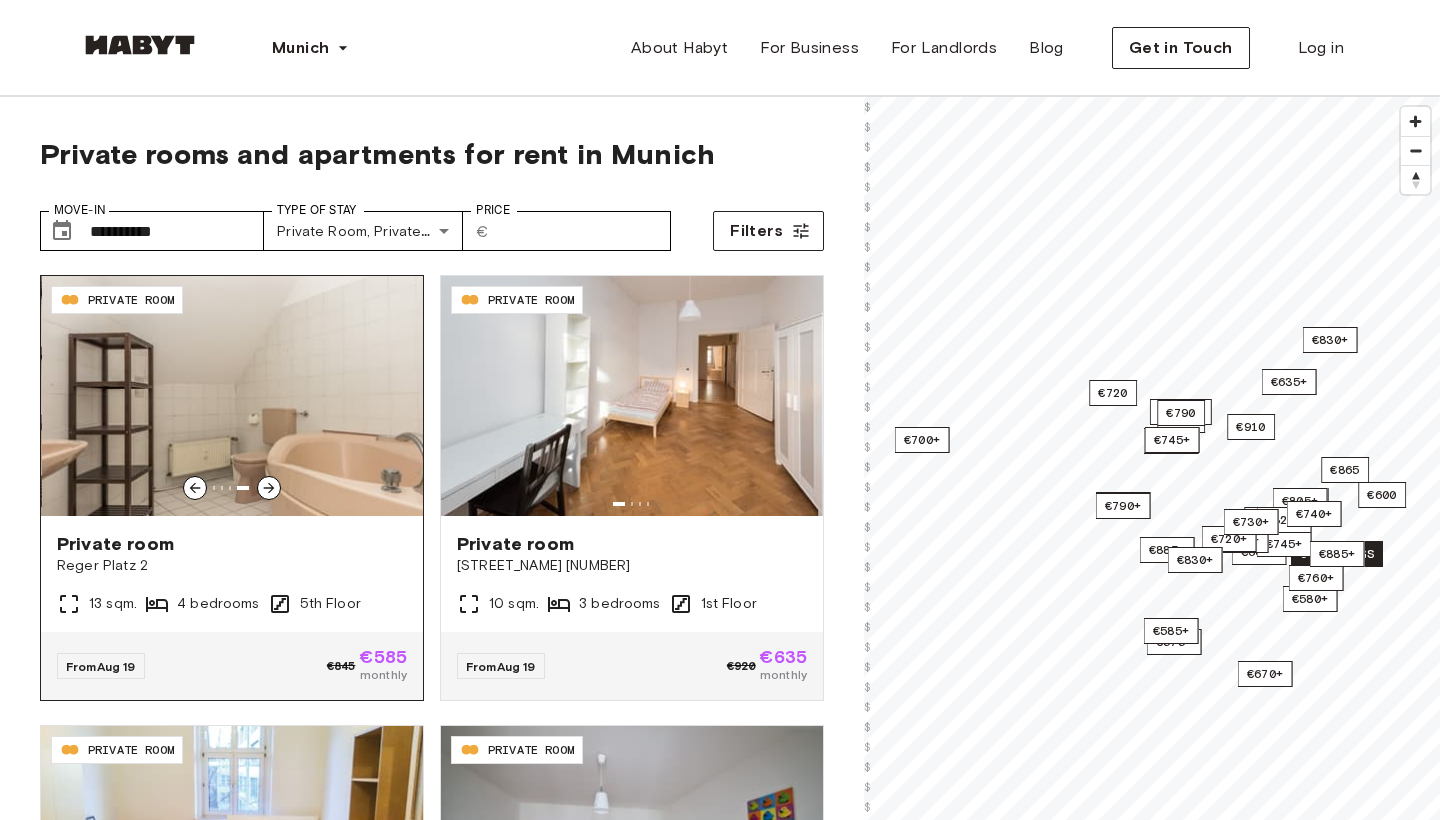 click 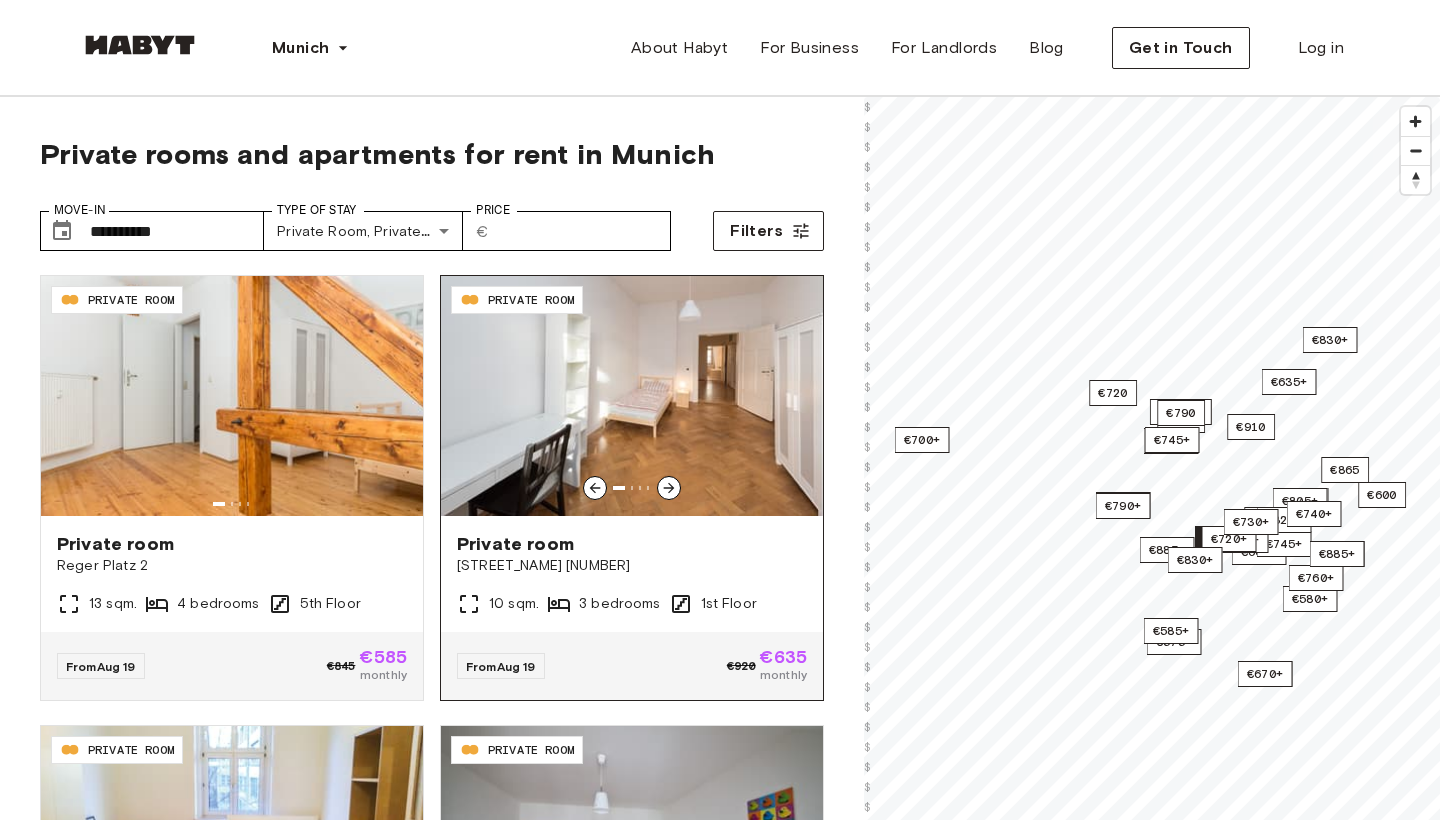 click 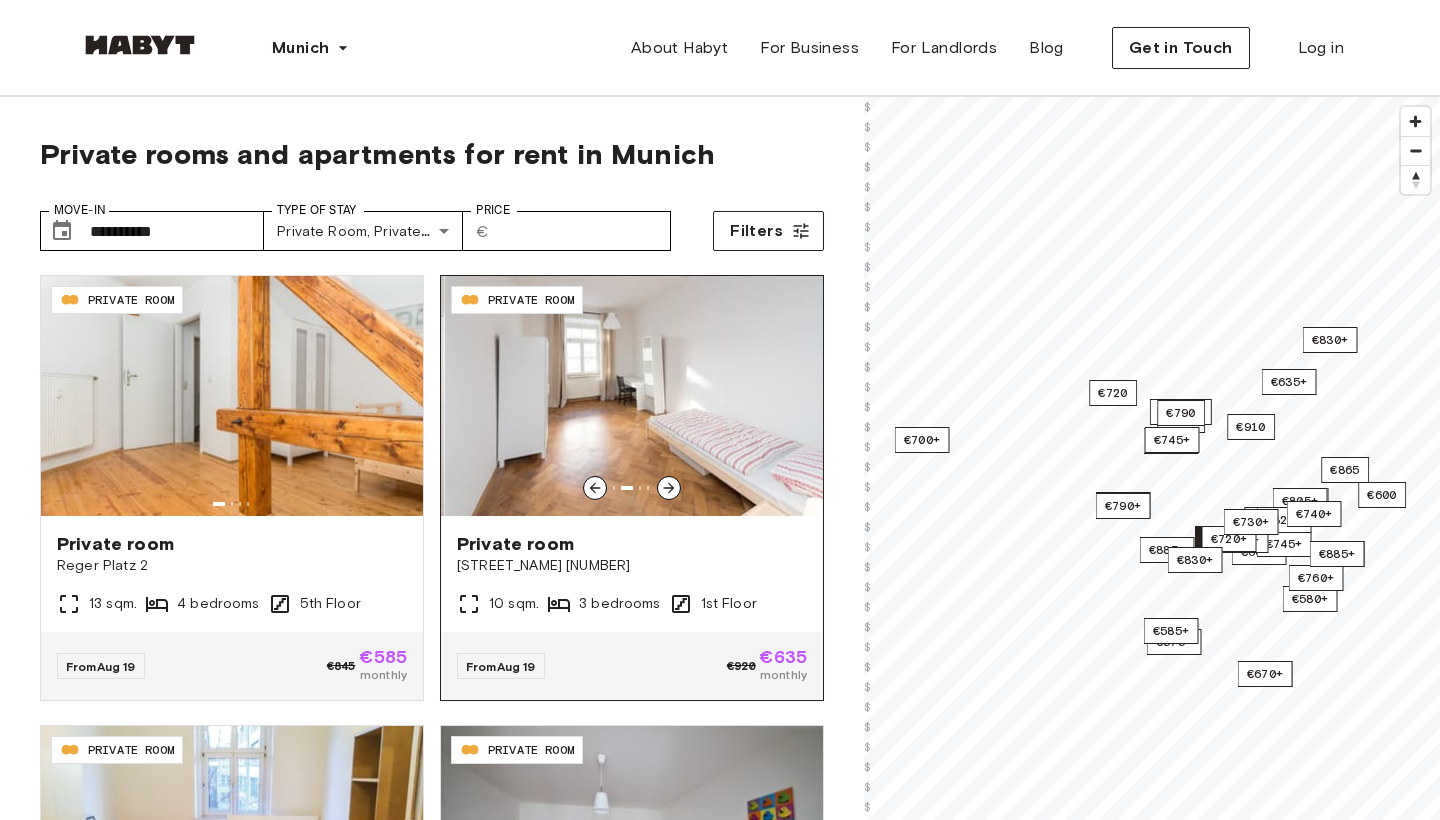 click 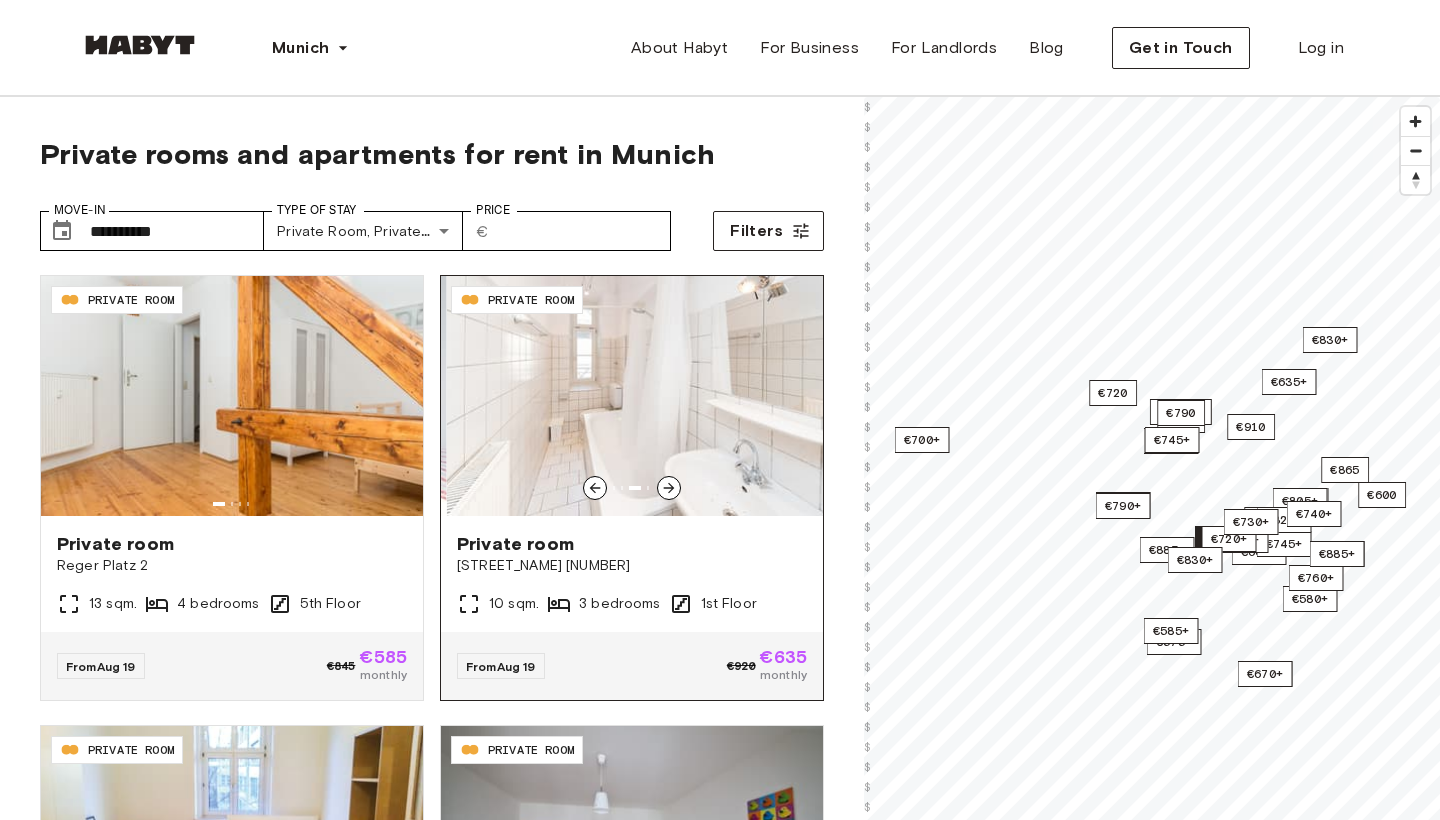 click 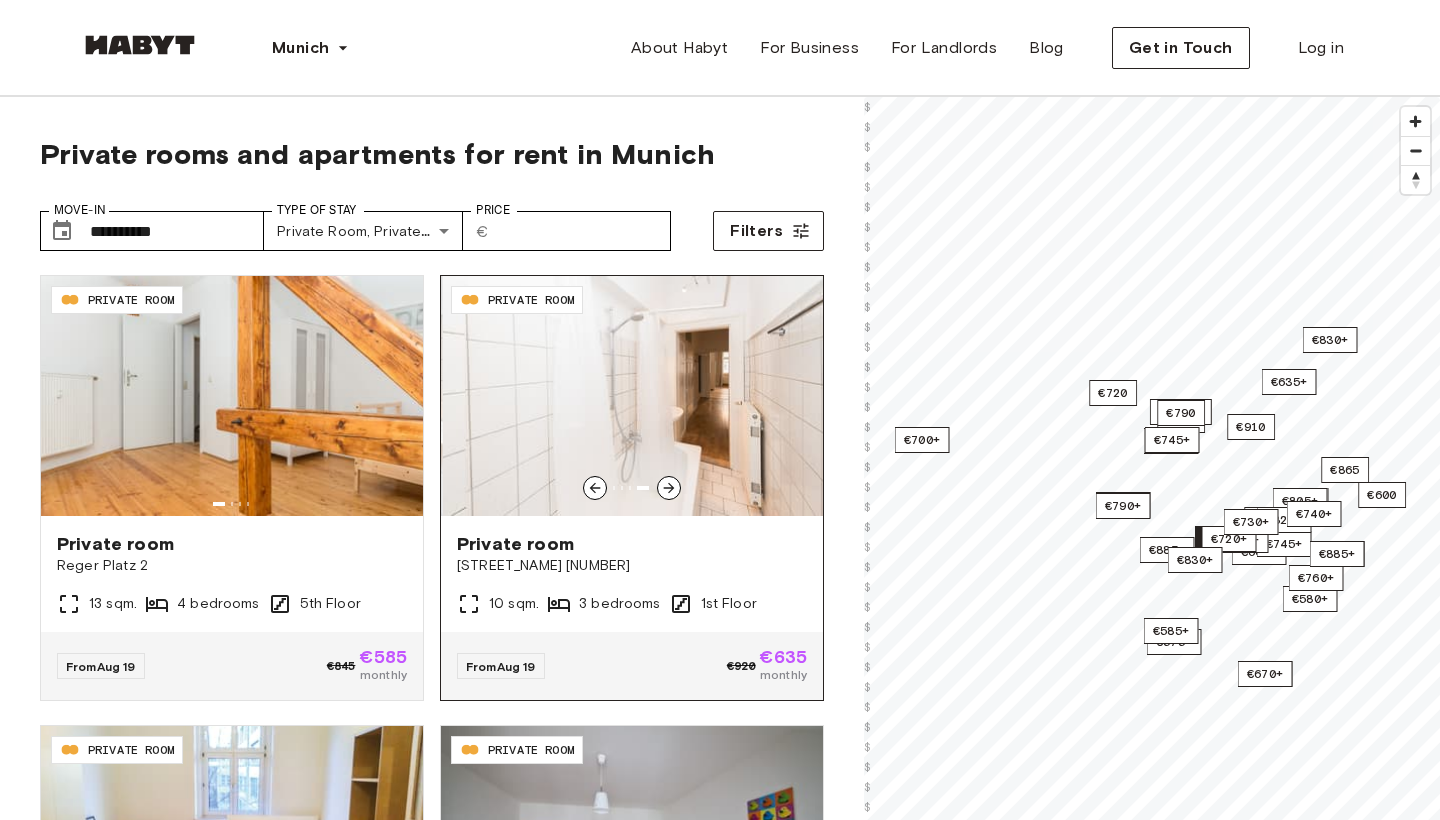 click 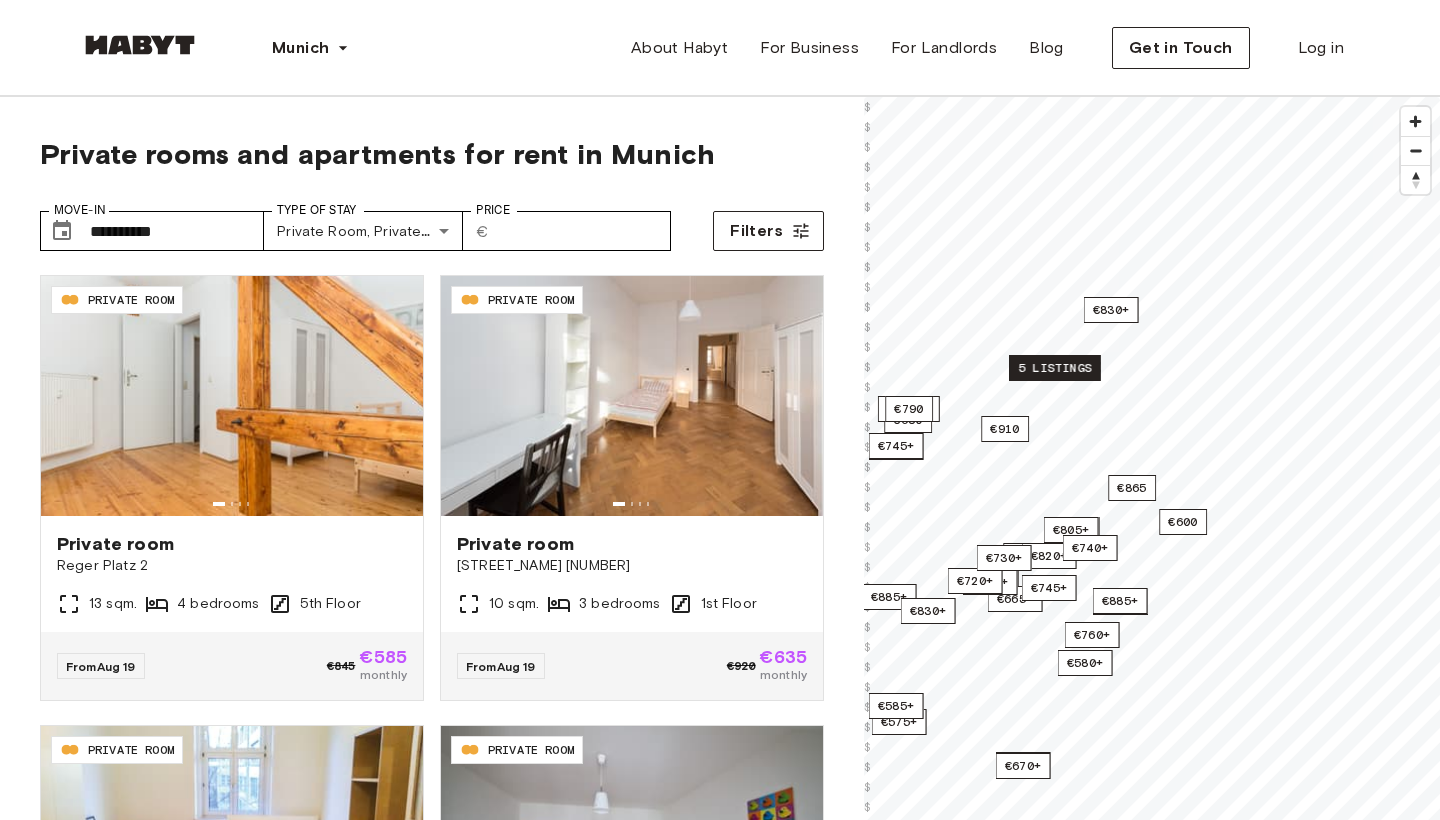 click on "5 listings" at bounding box center (1055, 368) 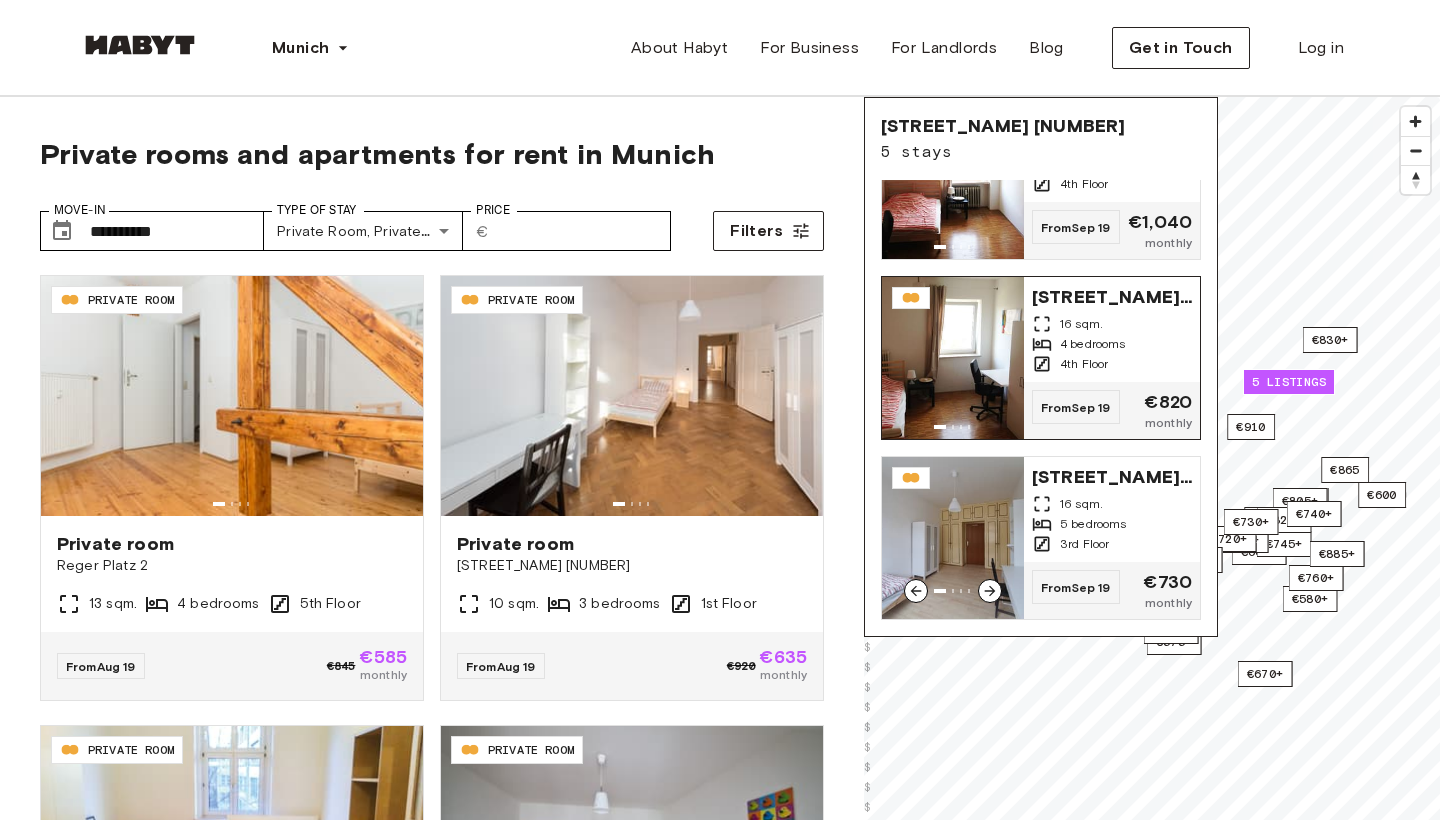 scroll, scrollTop: 444, scrollLeft: 0, axis: vertical 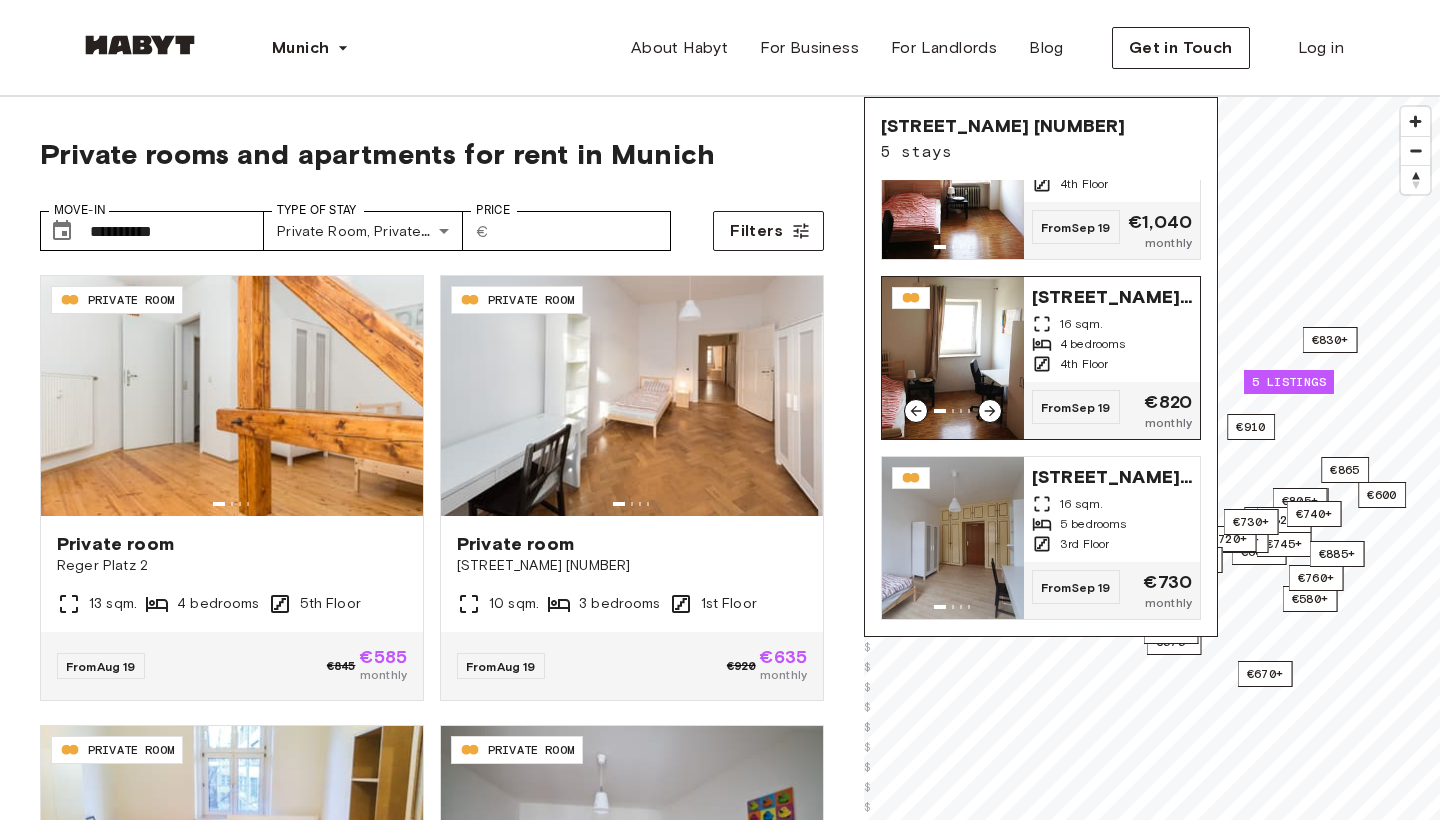 click 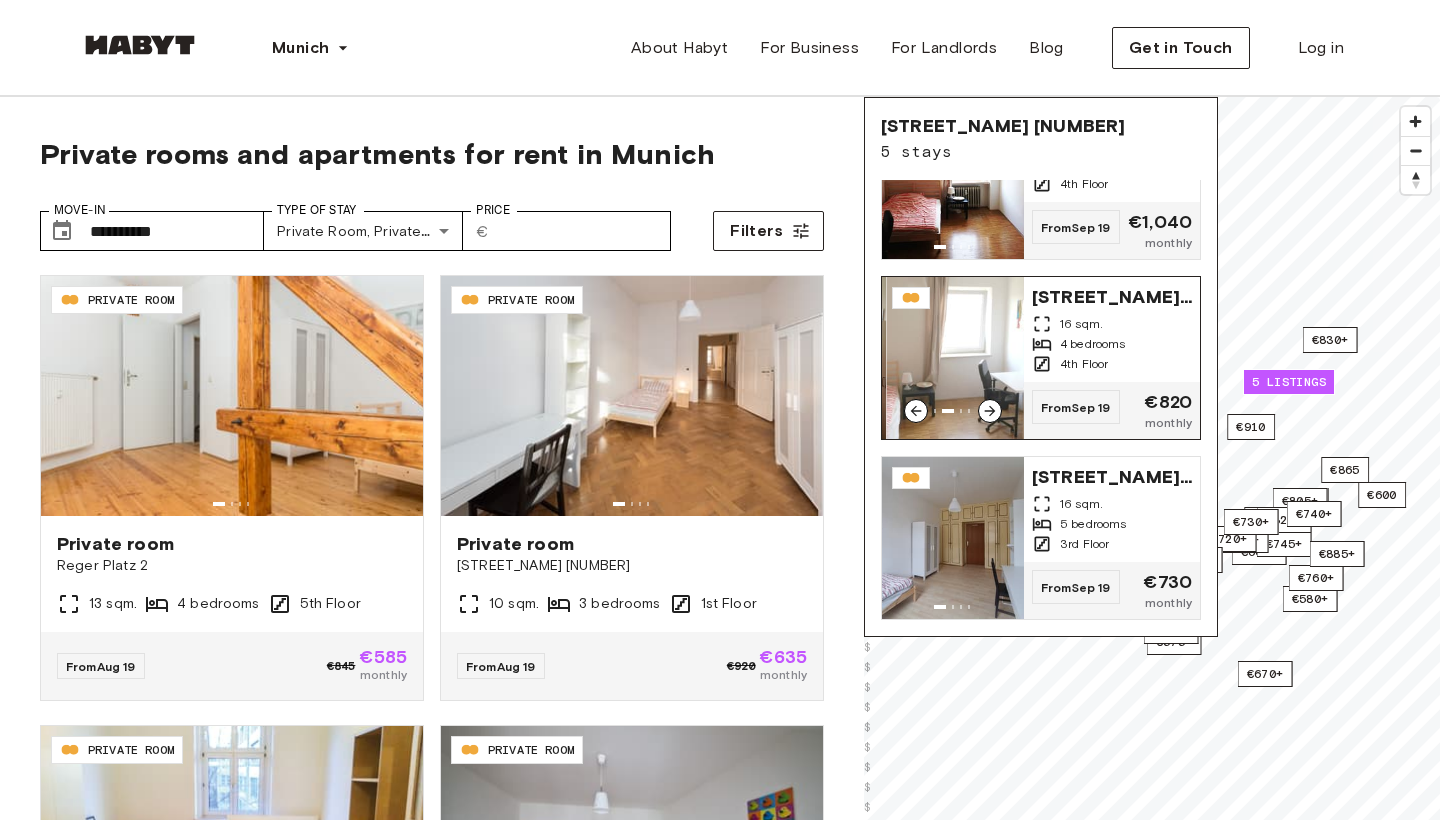 click 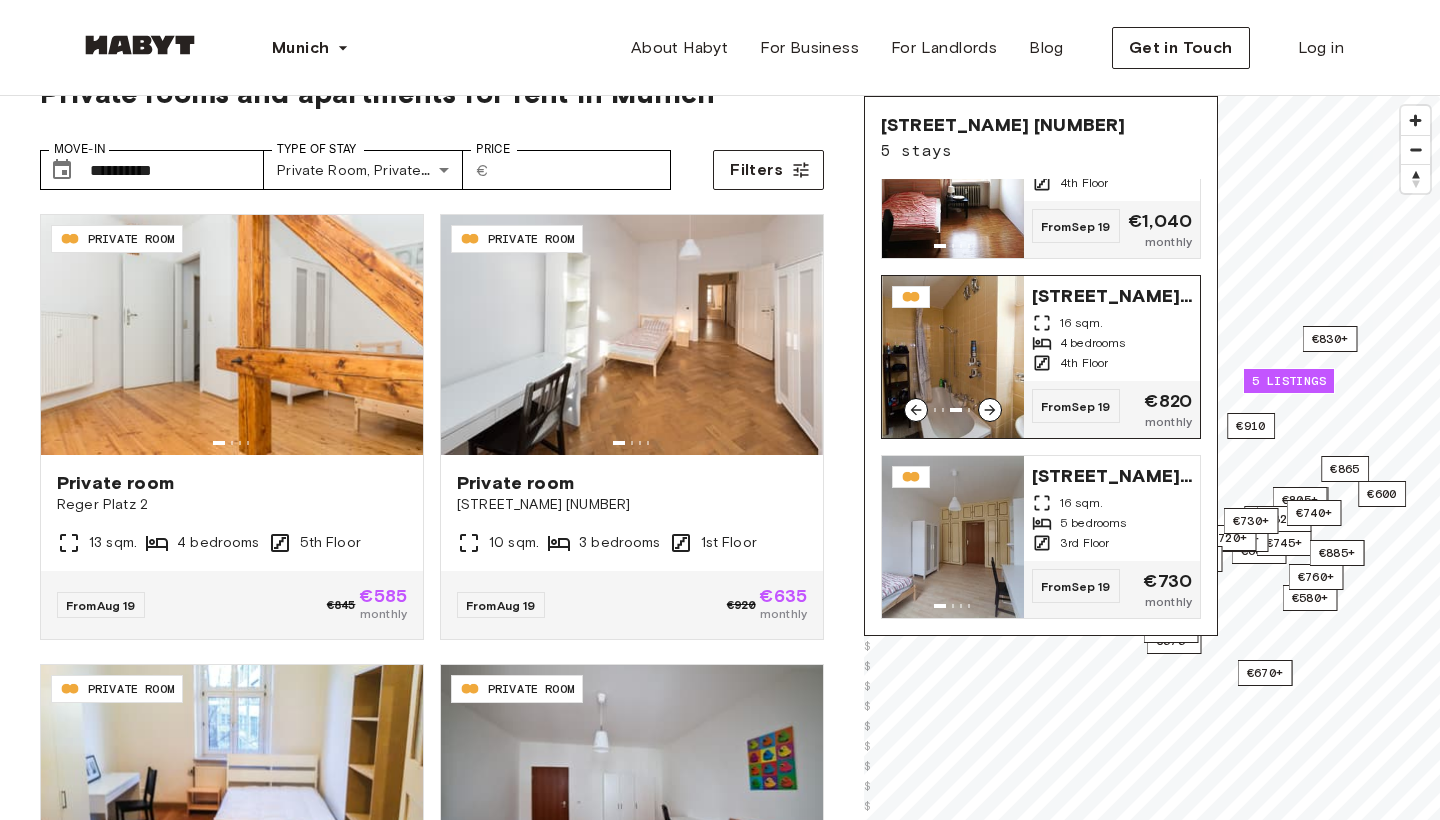 scroll, scrollTop: 64, scrollLeft: 0, axis: vertical 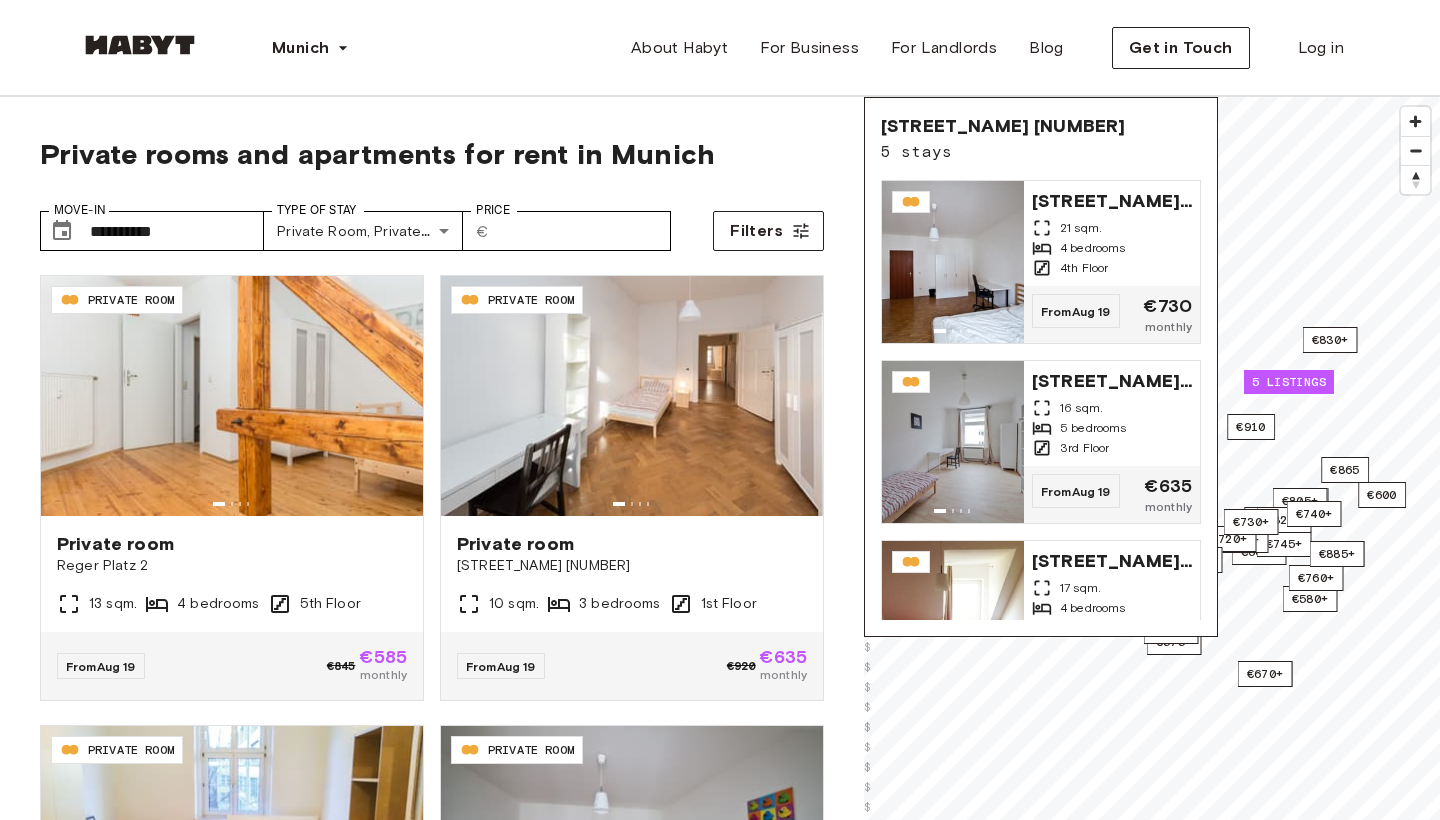 click on "**********" at bounding box center [432, 596] 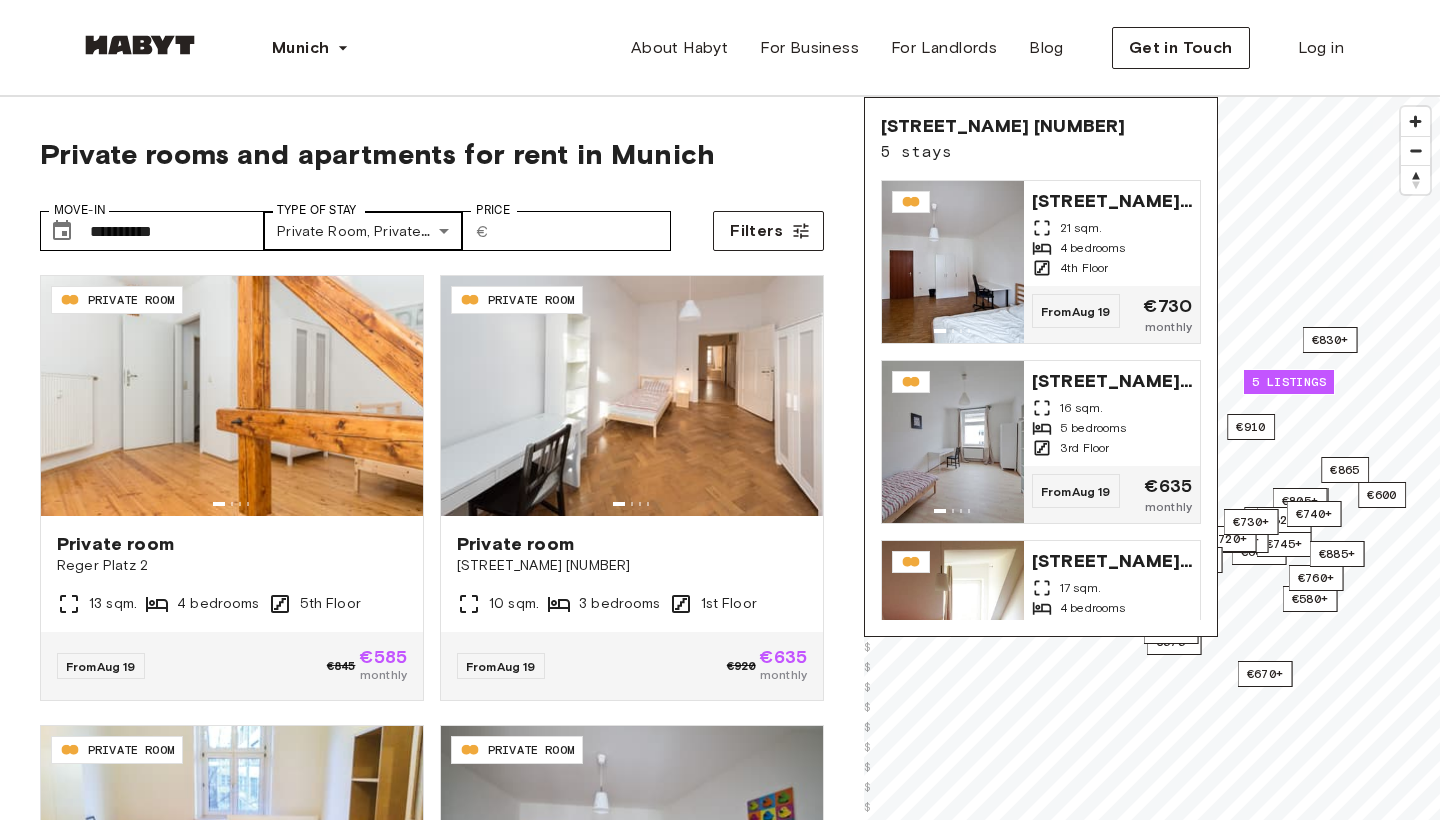 click on "**********" at bounding box center (720, 2453) 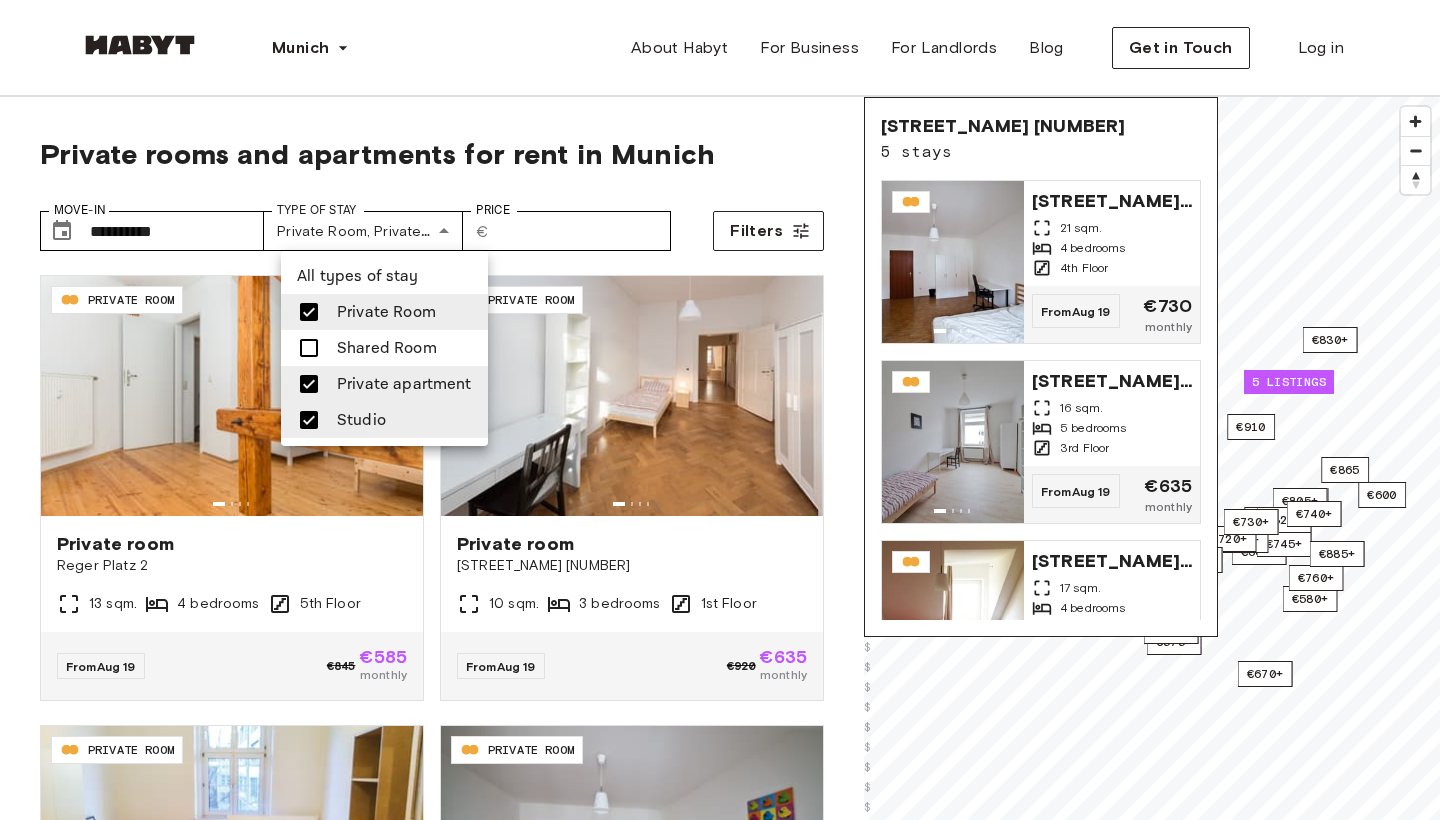 click at bounding box center (309, 312) 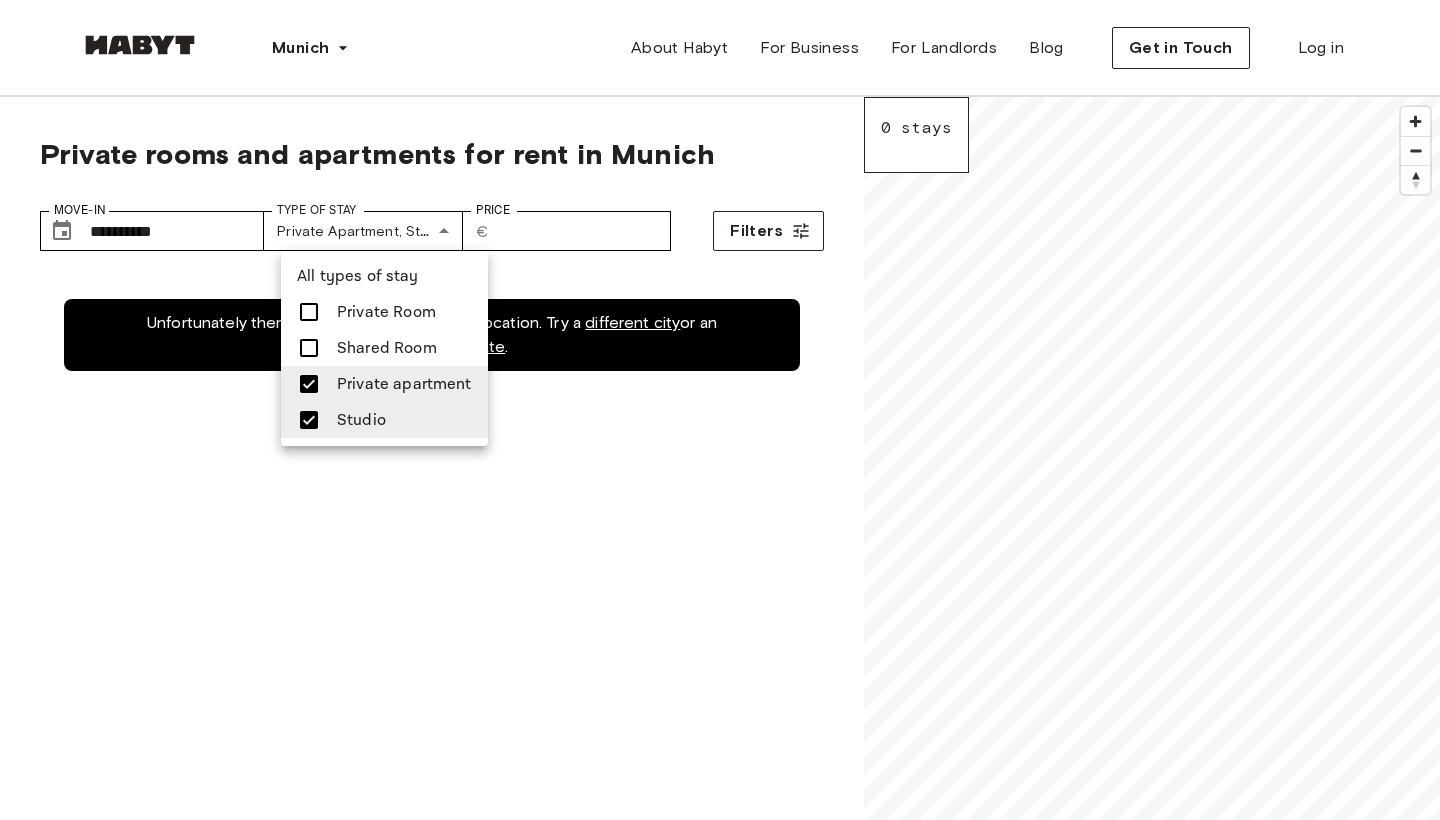 type on "**********" 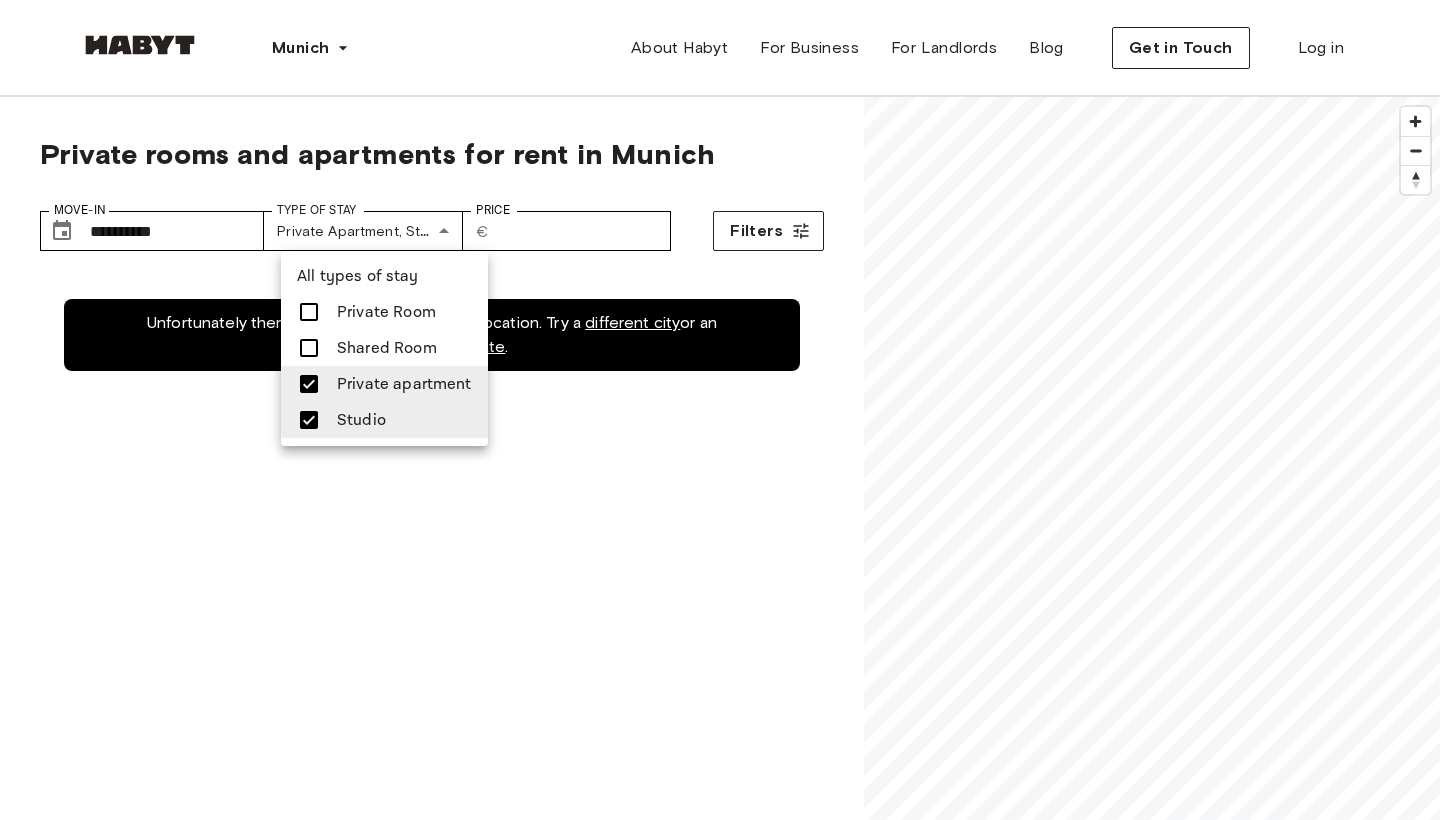 click at bounding box center [720, 410] 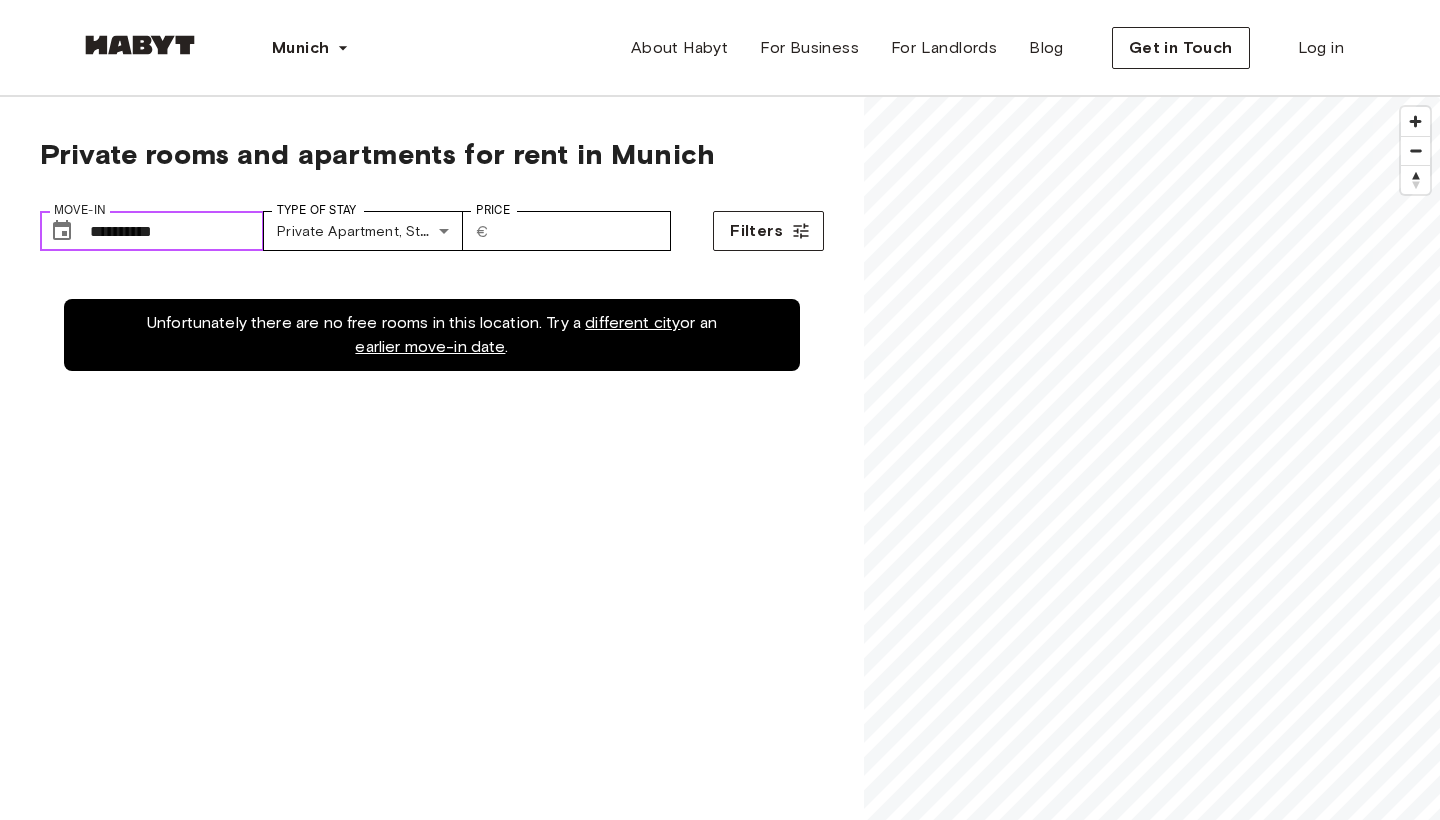 click on "**********" at bounding box center [177, 231] 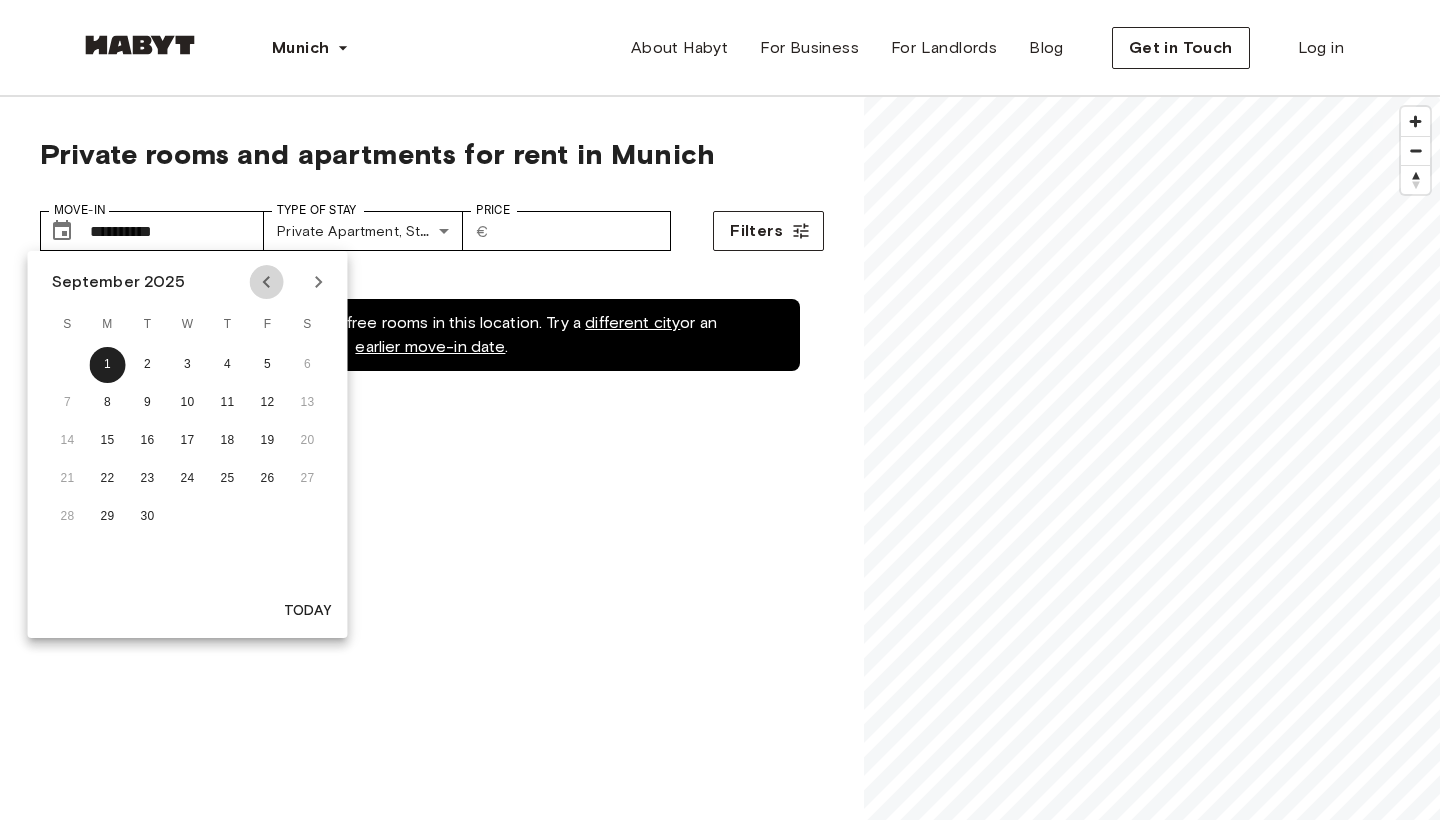 click 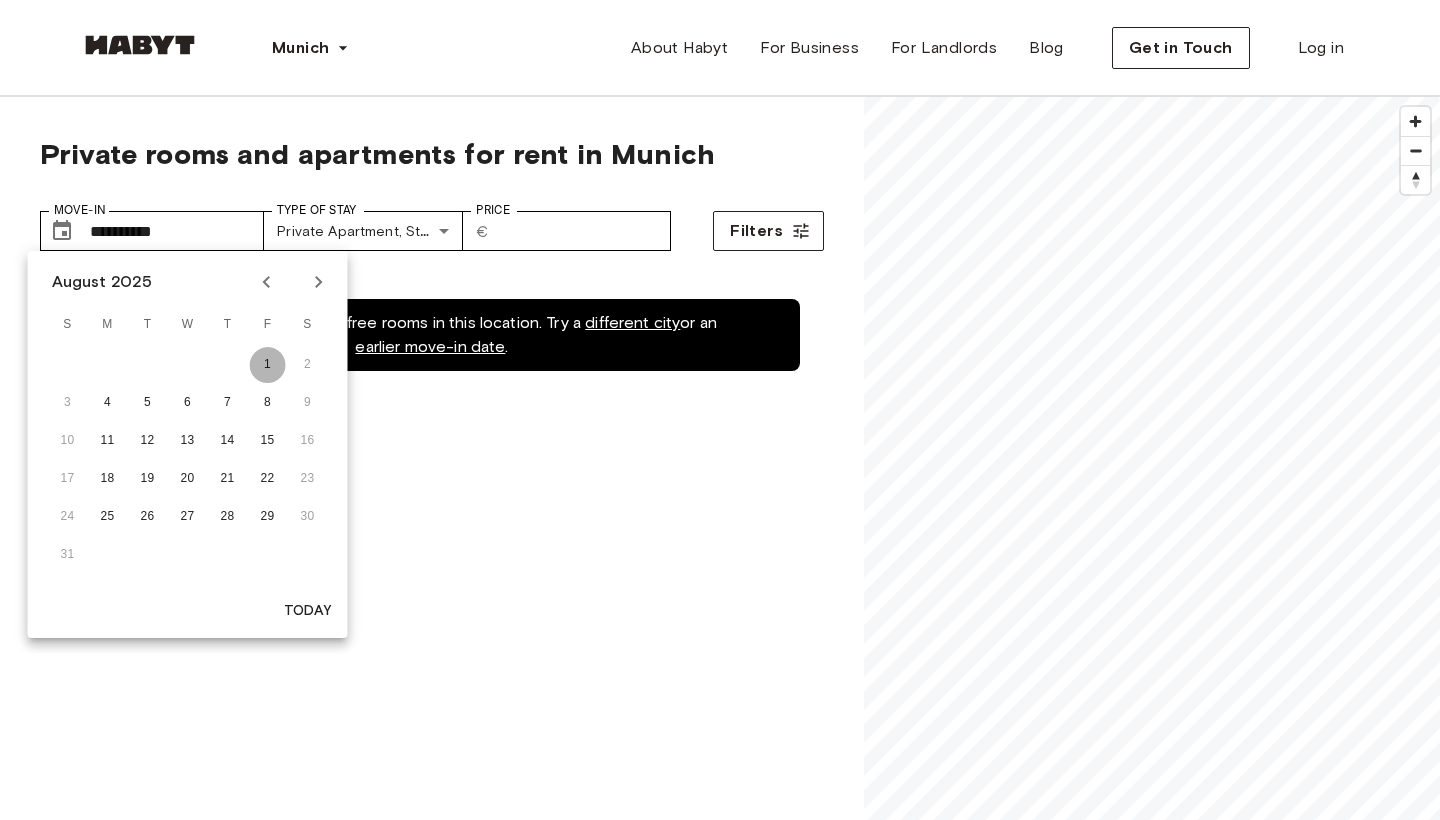 click on "1" at bounding box center [268, 365] 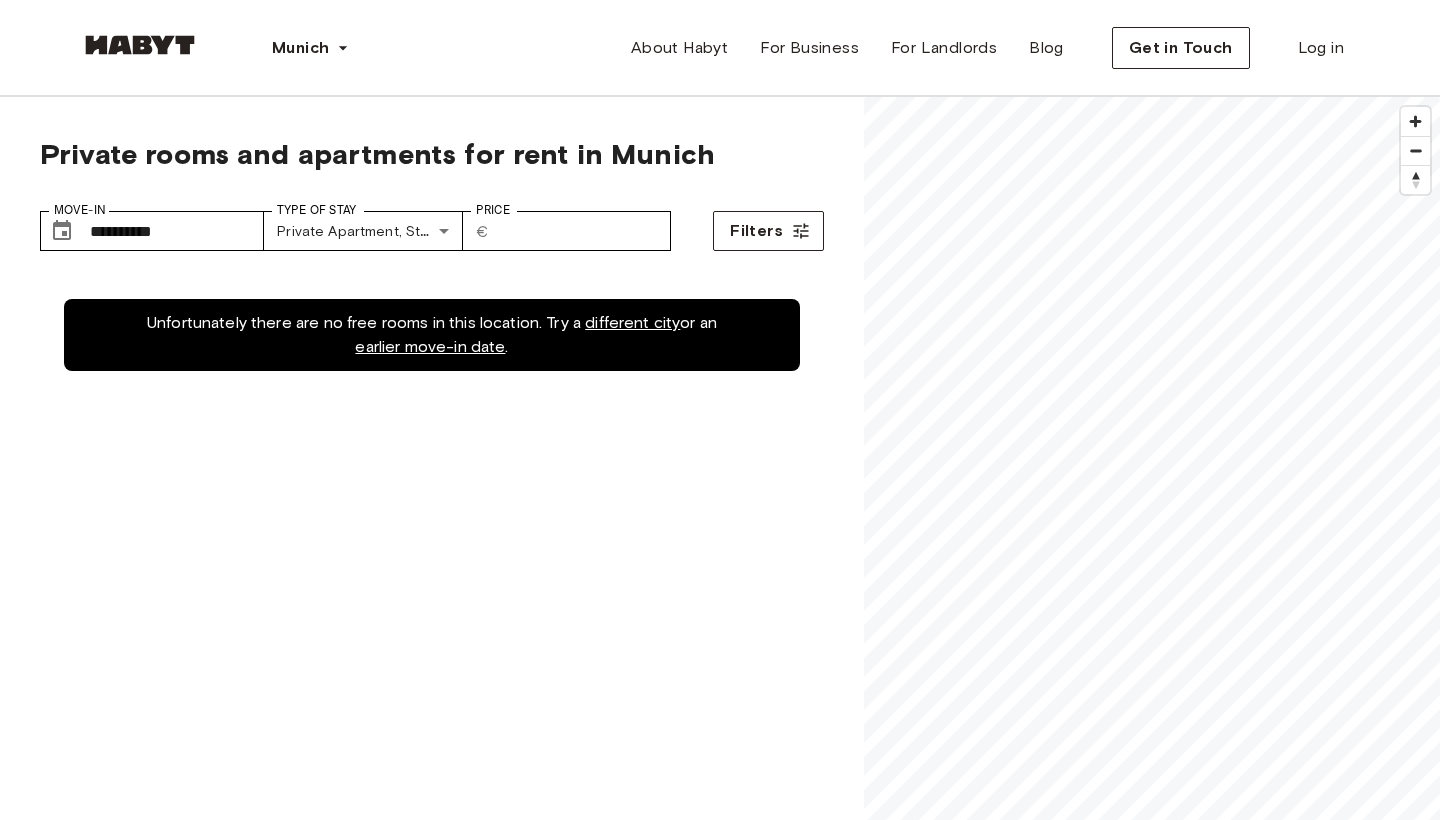 click on "**********" at bounding box center [432, 223] 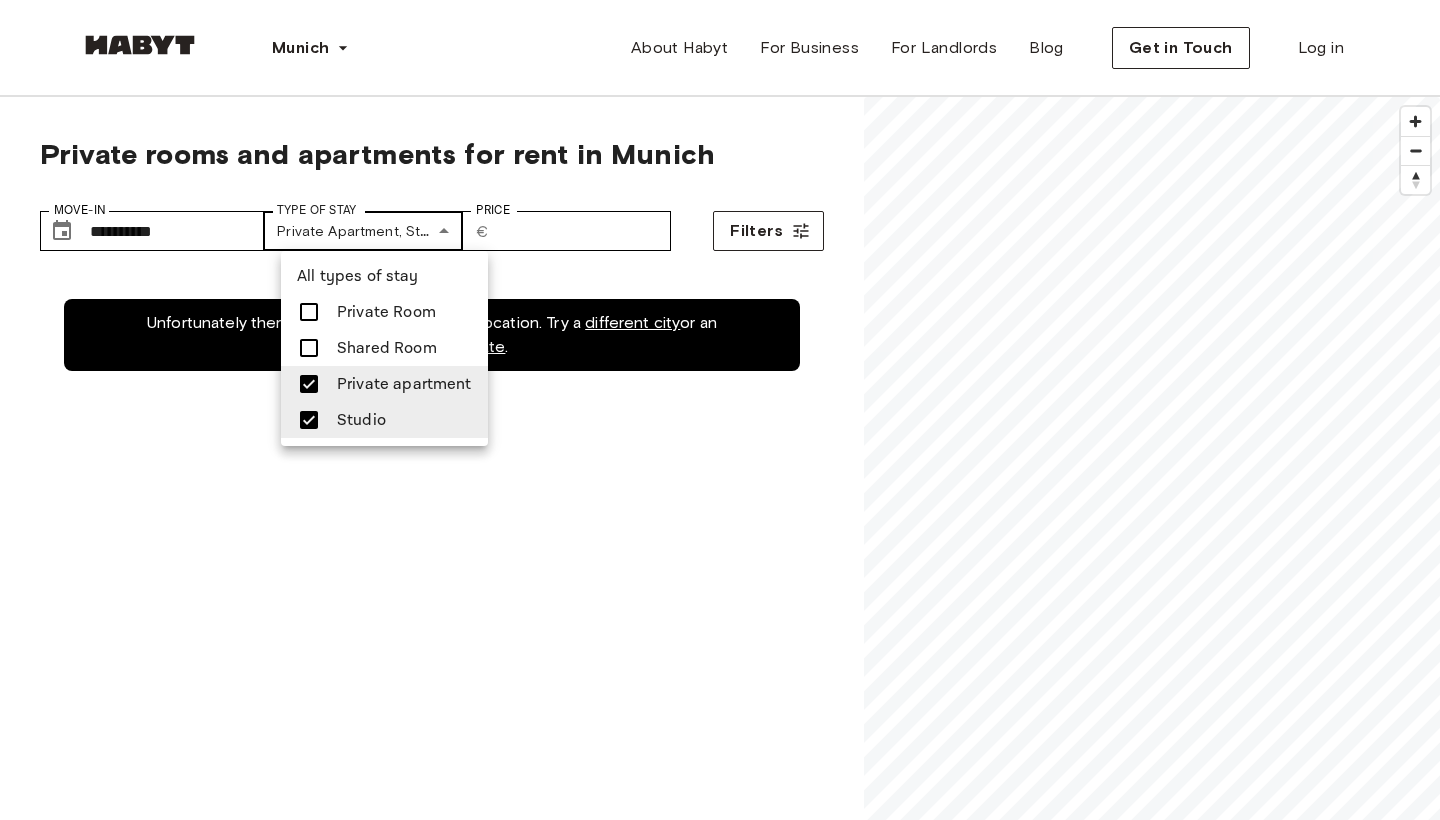 click on "**********" at bounding box center [720, 2453] 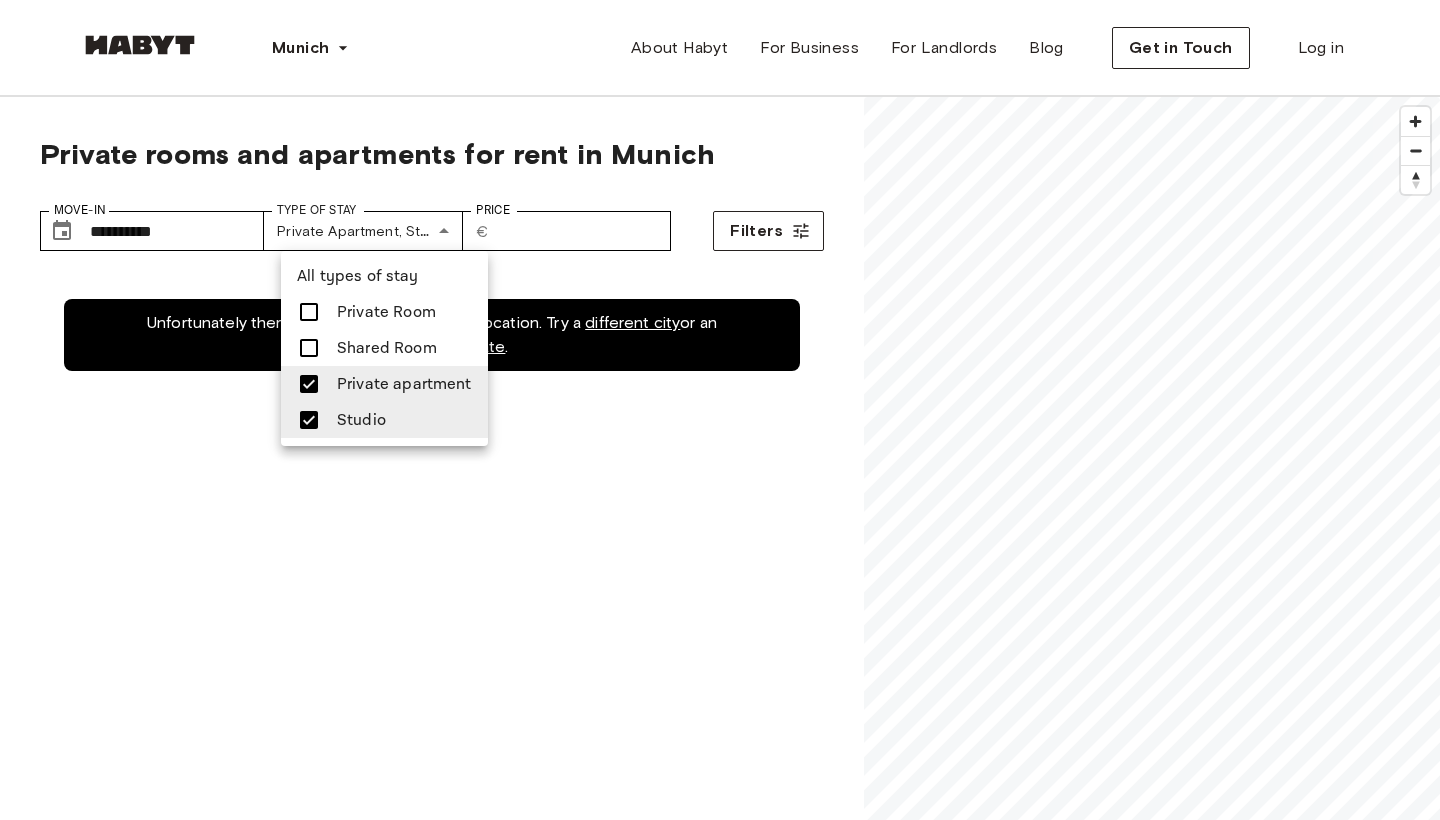 click at bounding box center (309, 384) 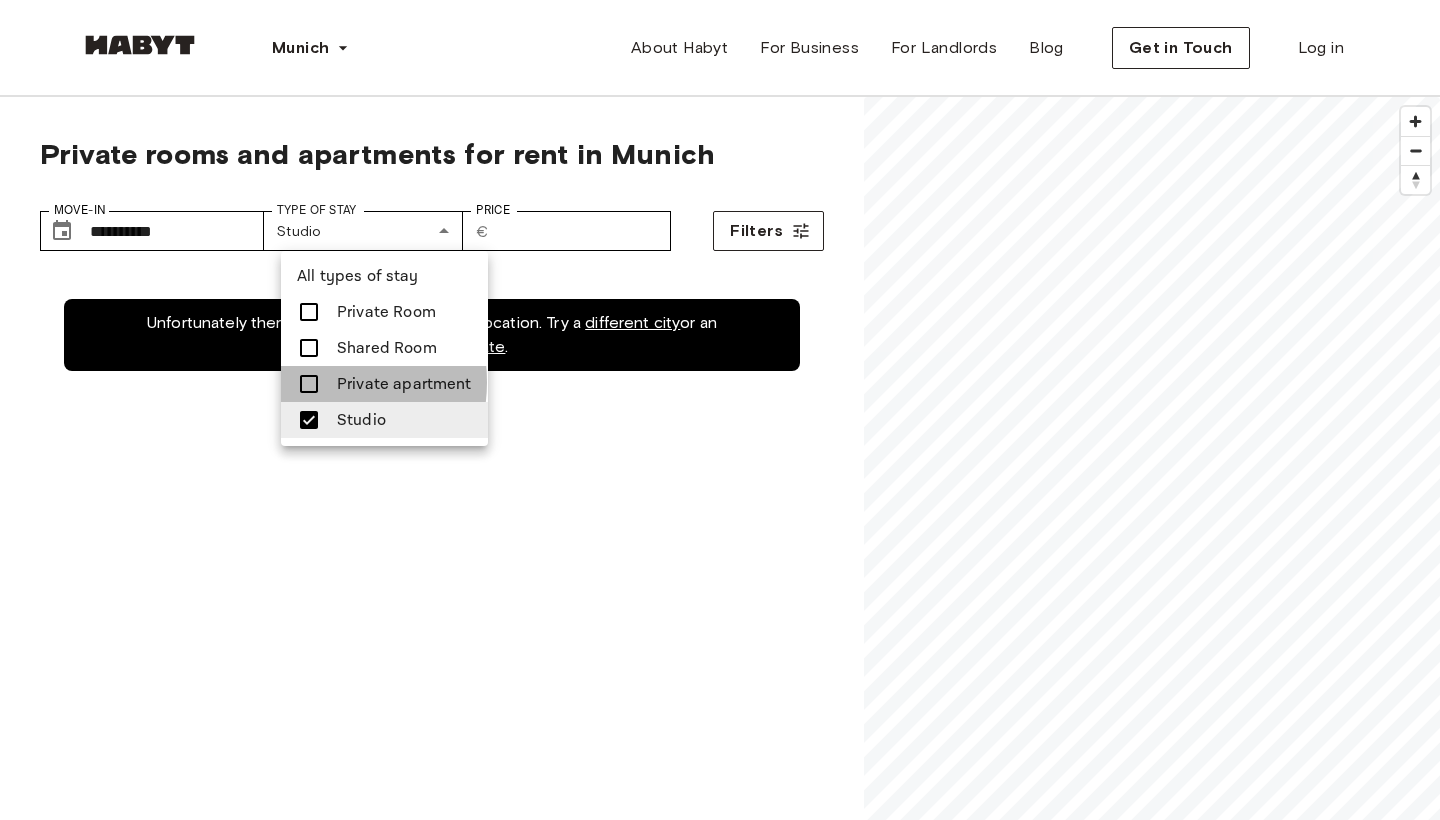 click at bounding box center [309, 384] 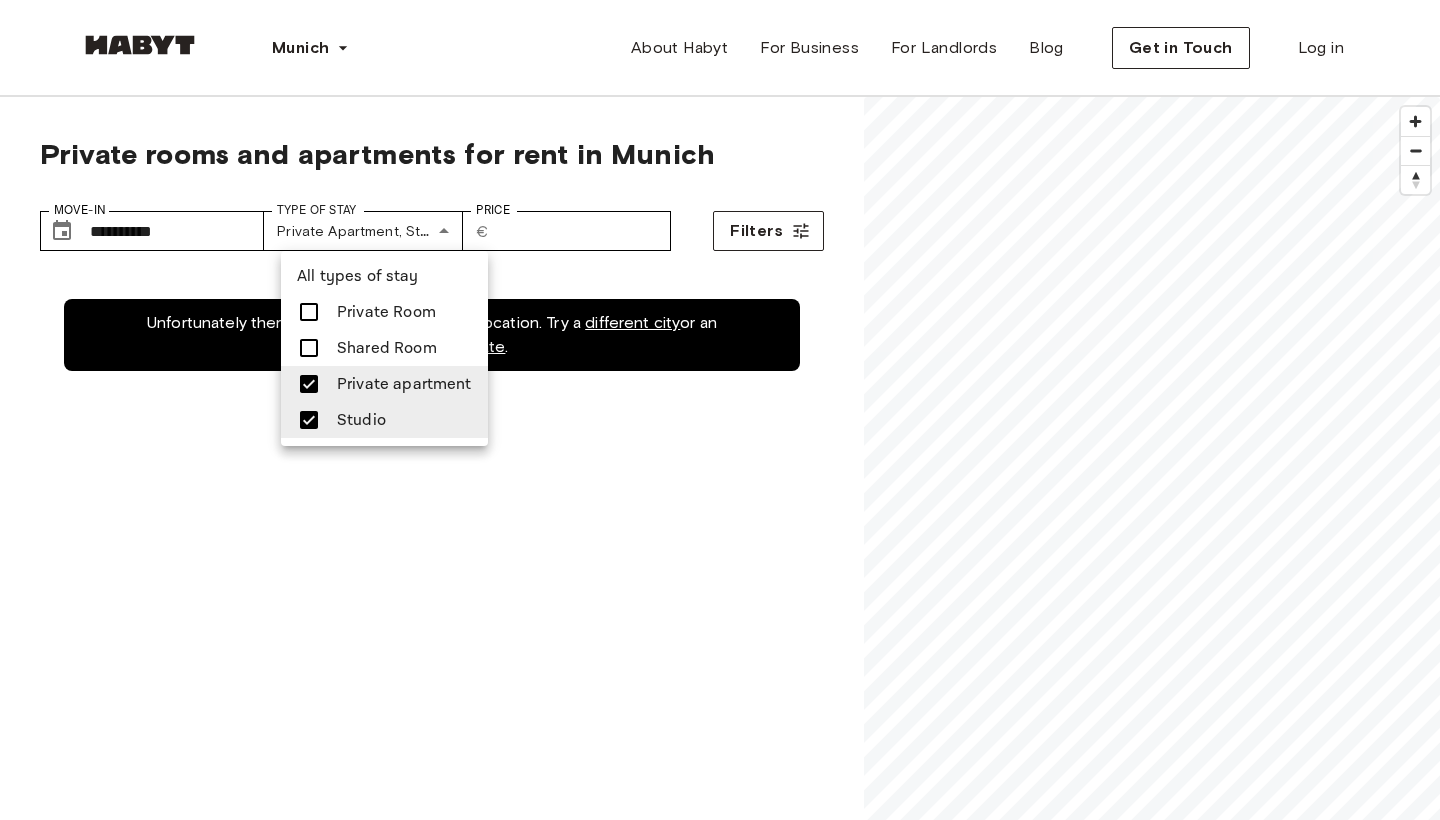 click at bounding box center [720, 410] 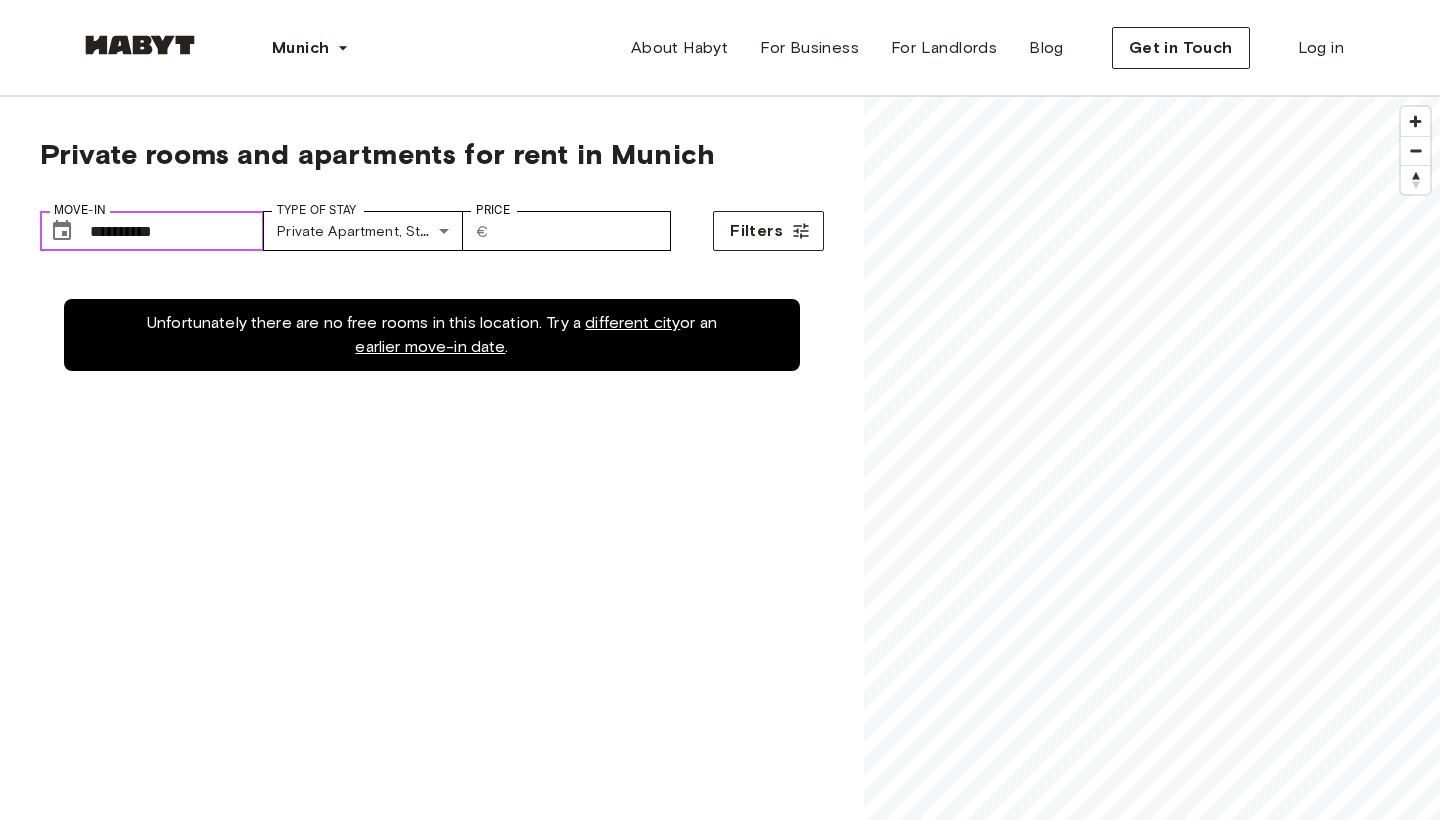 click on "**********" at bounding box center (177, 231) 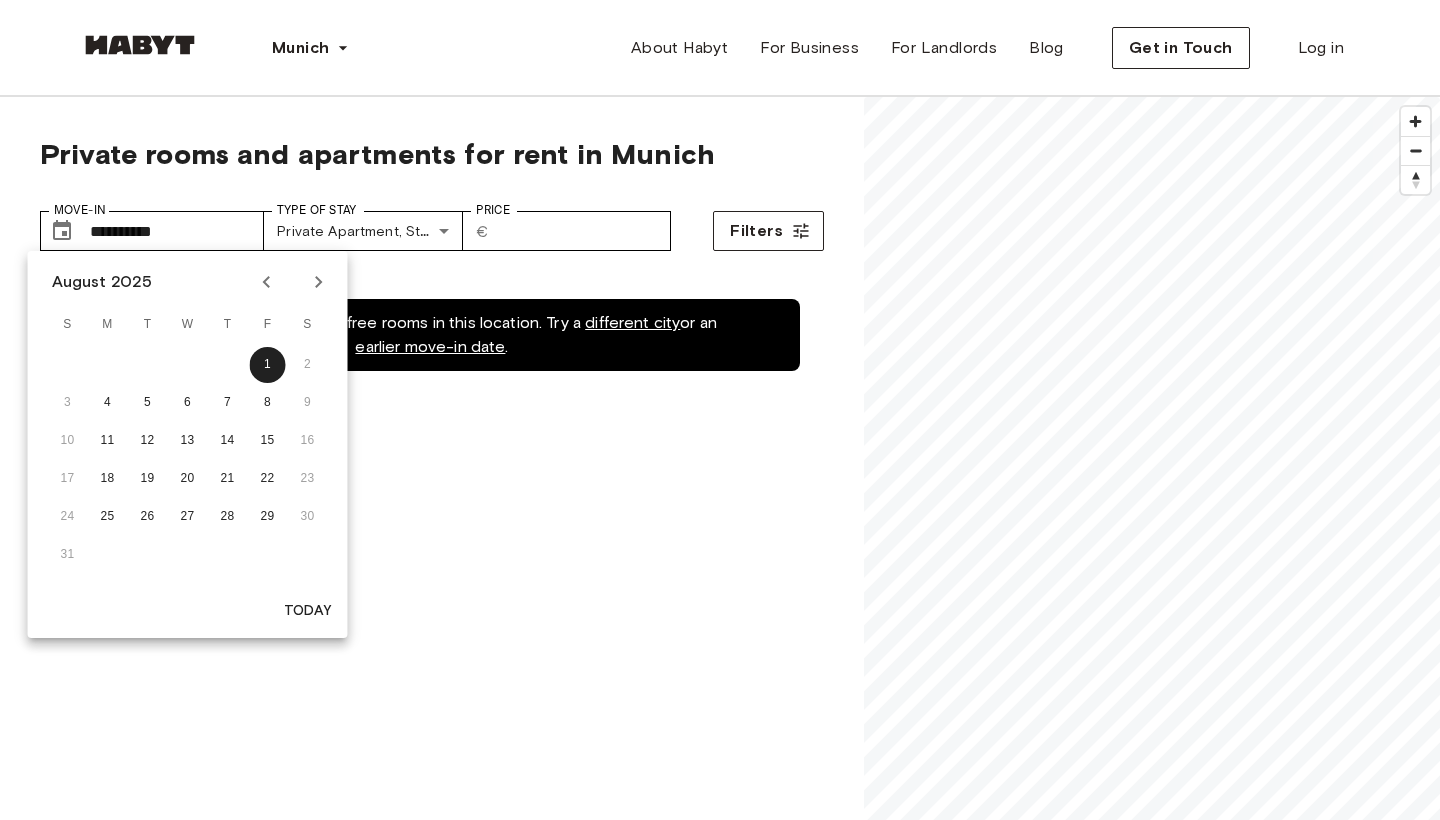 click 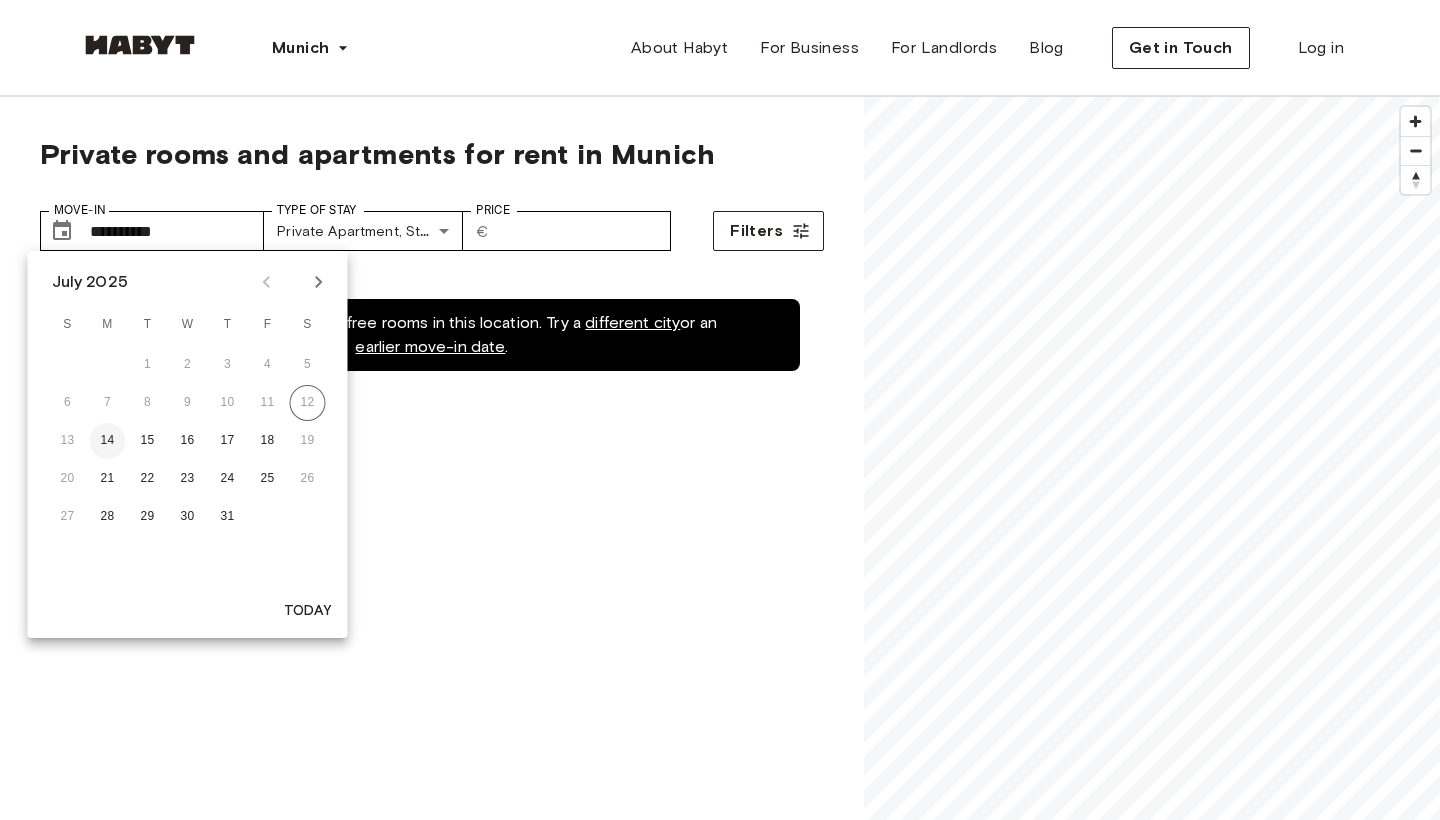 click on "14" at bounding box center (108, 441) 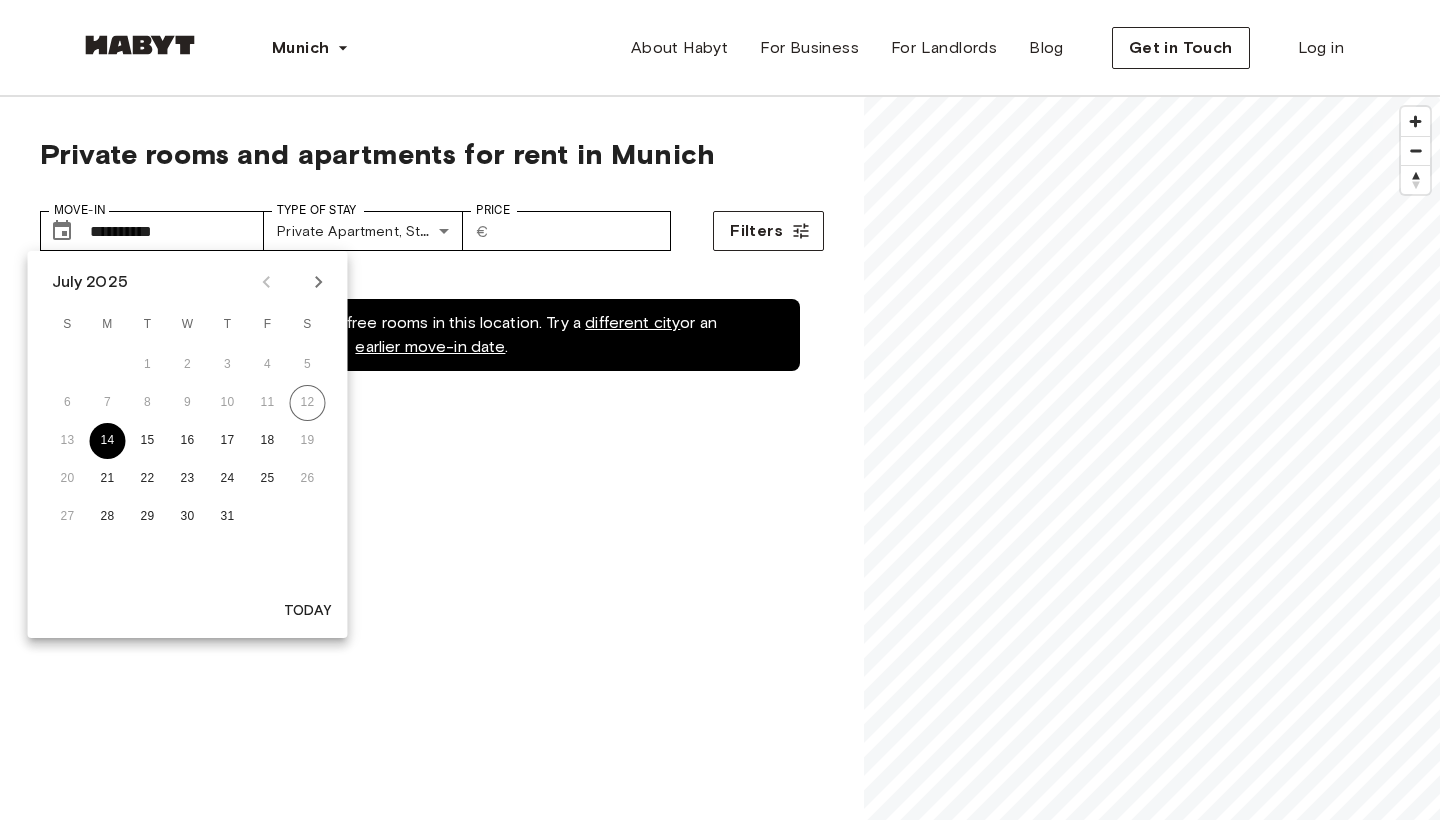 type on "**********" 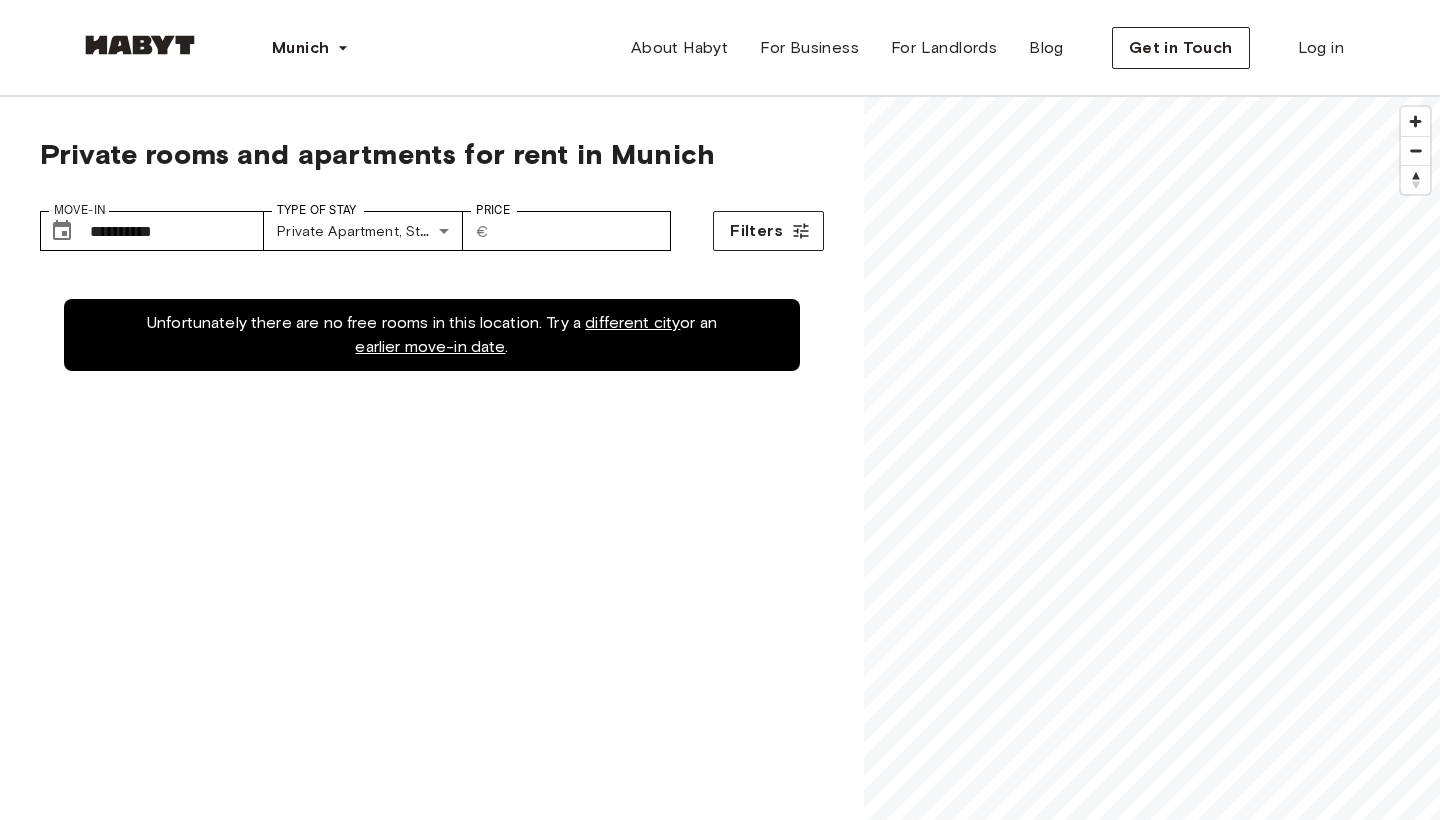 click on "**********" at bounding box center (432, 223) 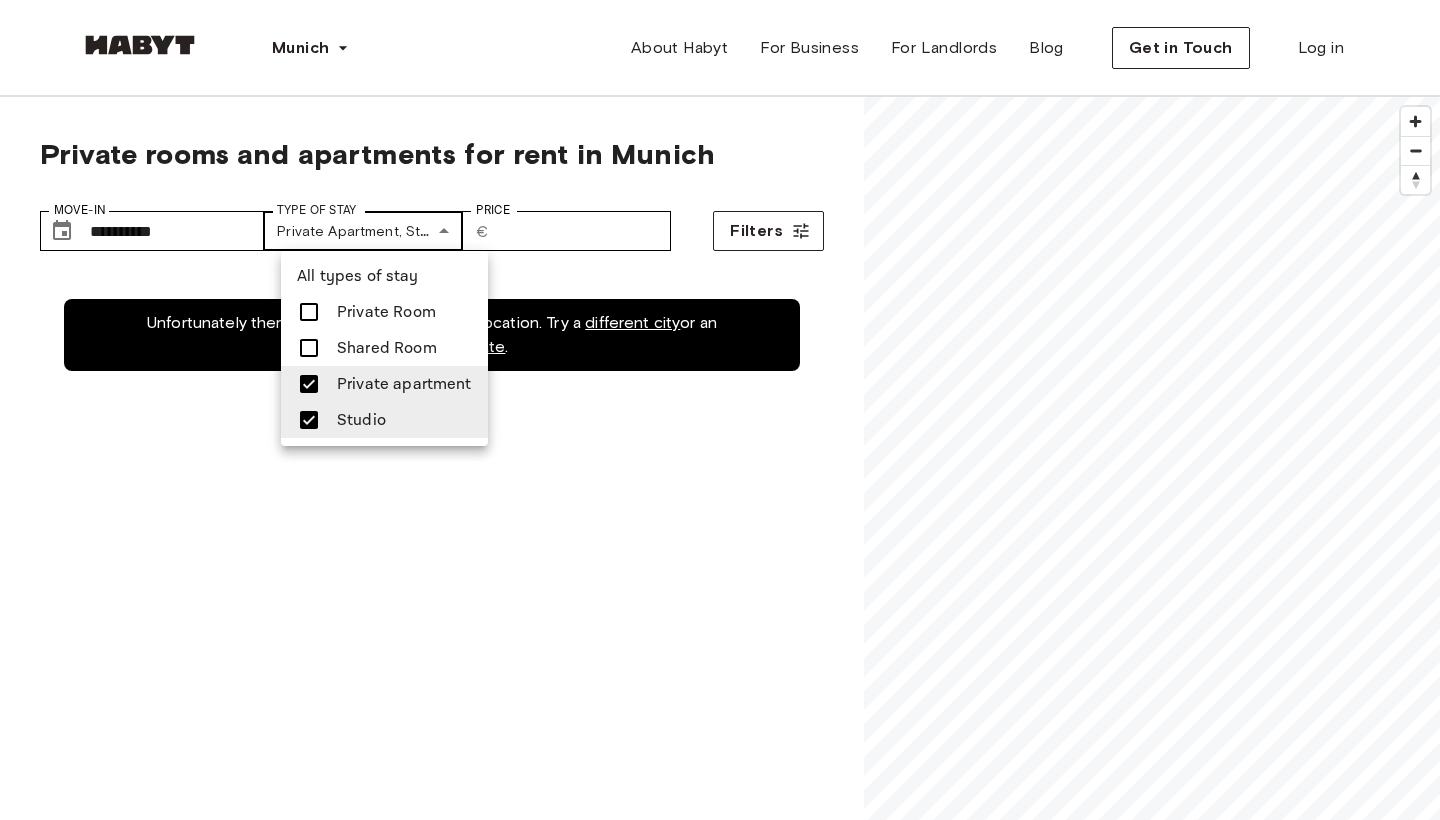 click on "**********" at bounding box center [720, 2453] 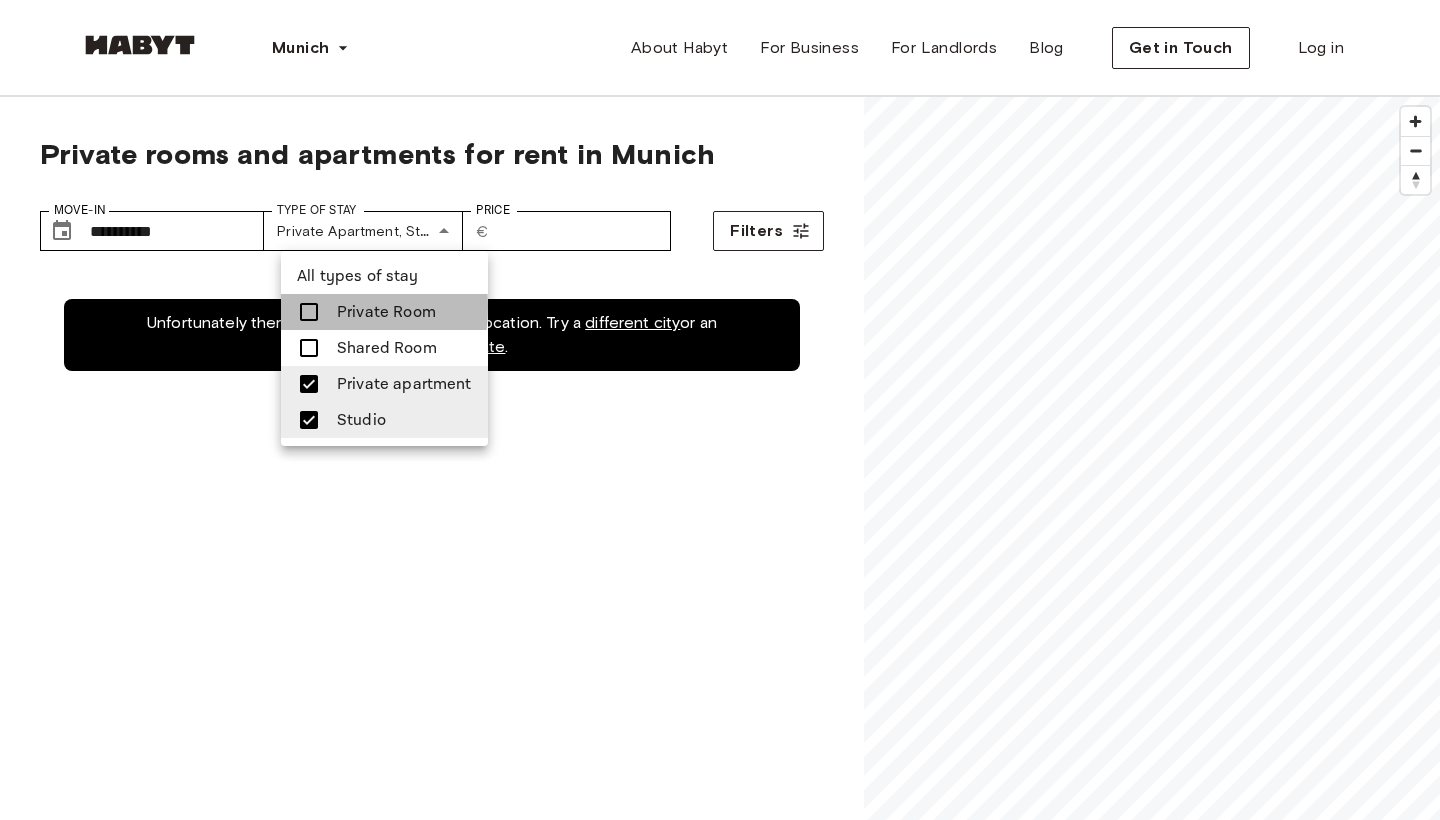 click at bounding box center (309, 312) 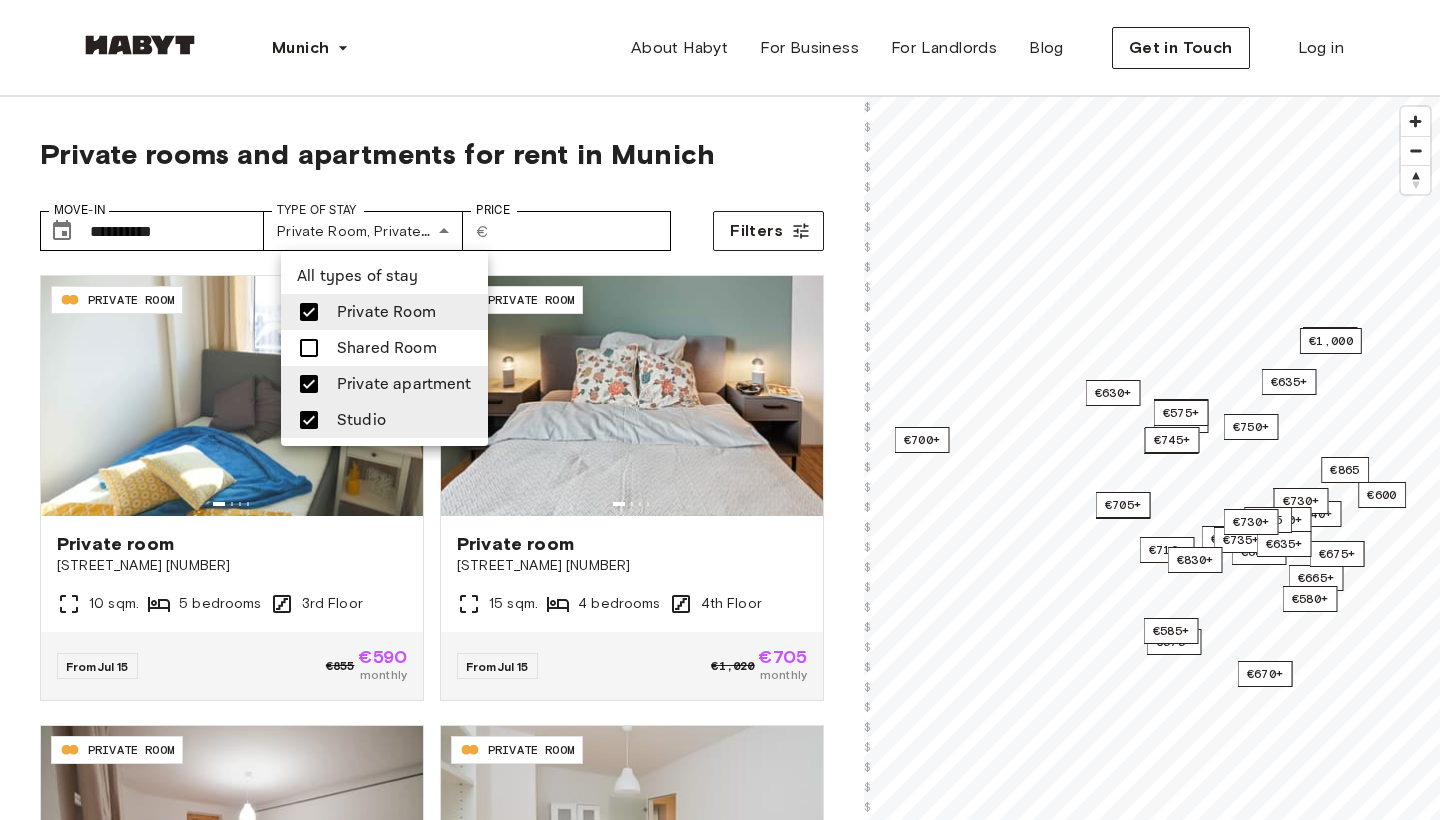 click at bounding box center (720, 410) 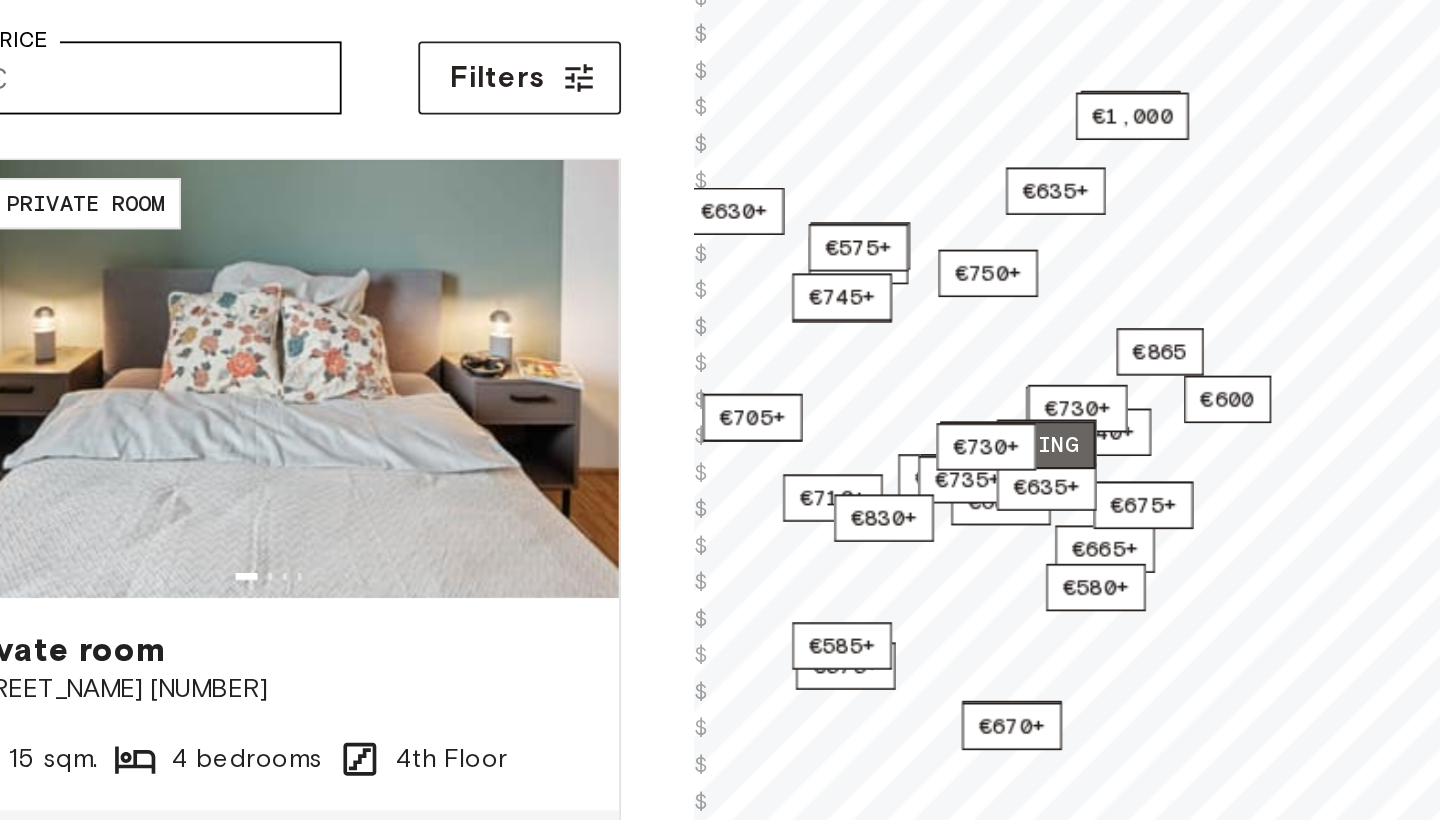 click on "1 listing" at bounding box center [1041, 432] 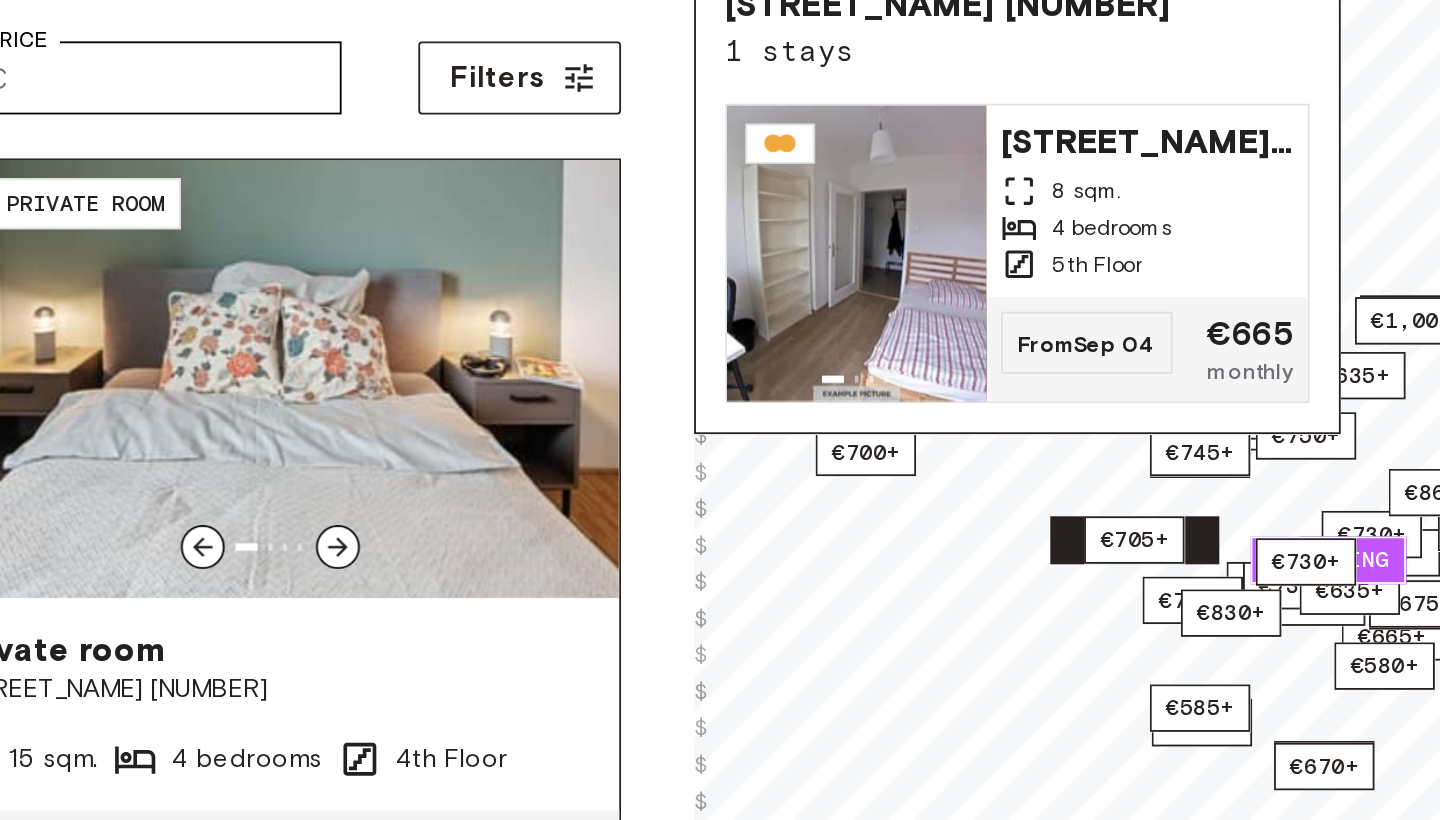 scroll, scrollTop: 362, scrollLeft: 884, axis: both 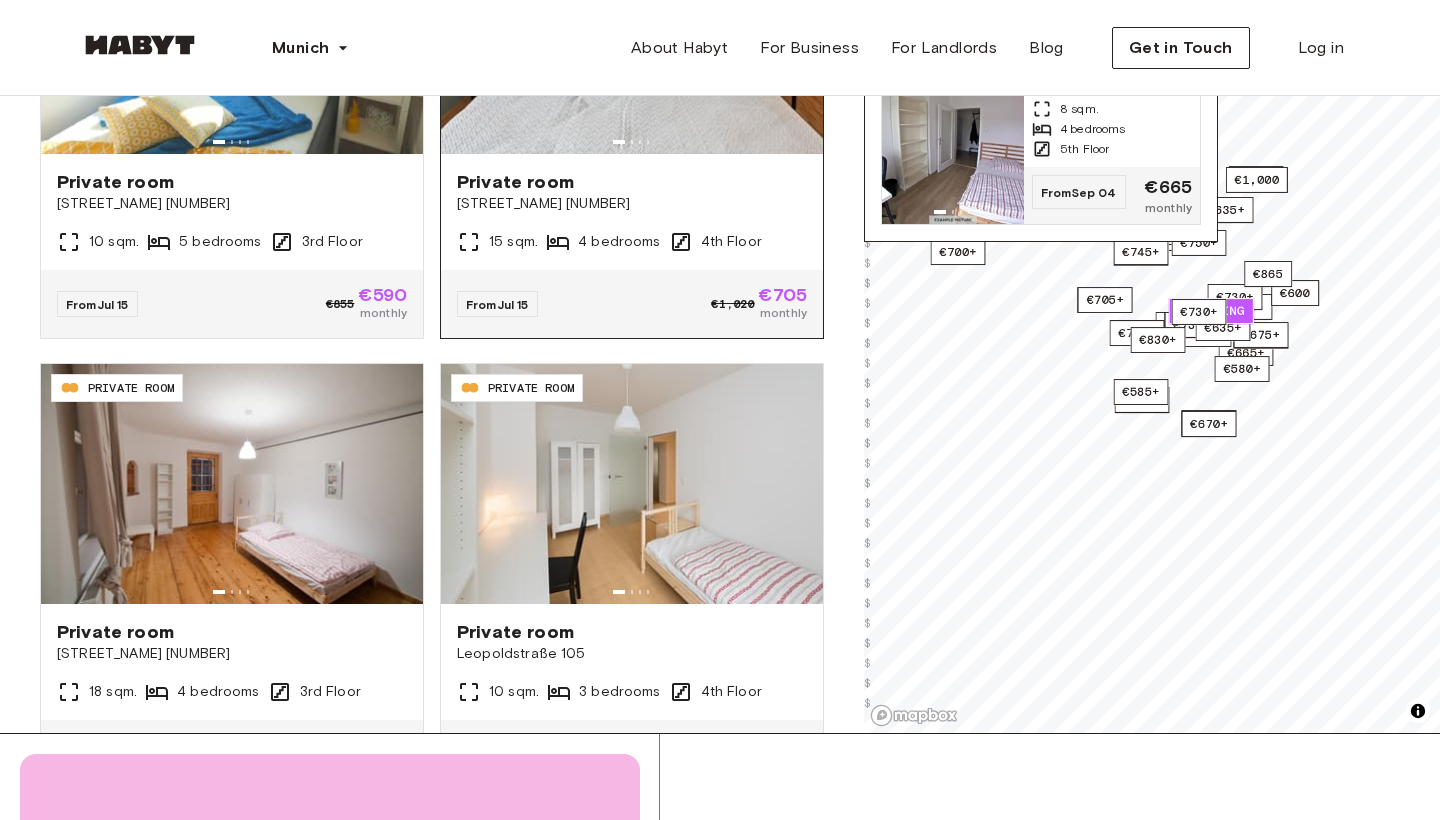 click on "**********" at bounding box center [720, 2091] 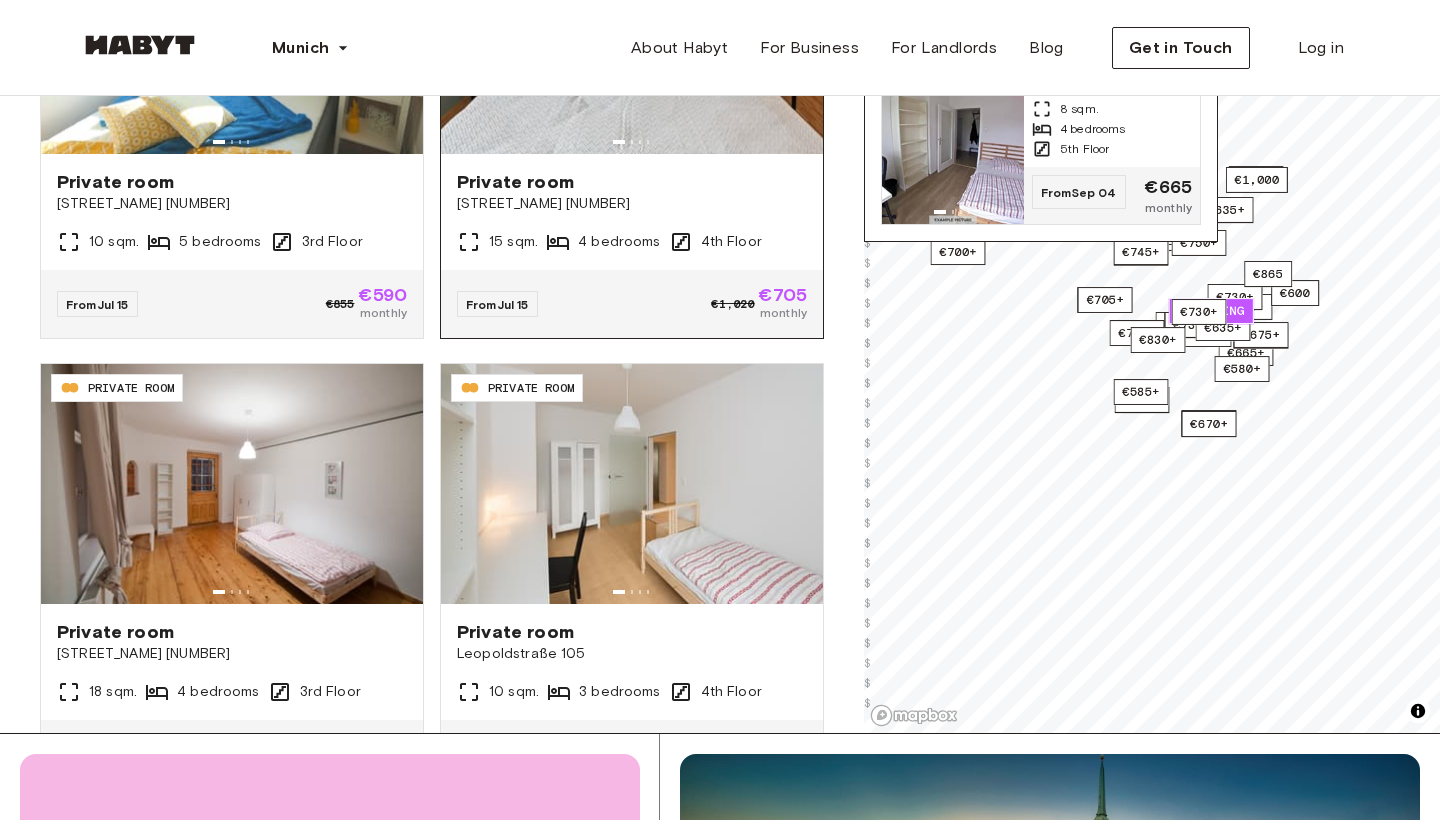 click on "**********" at bounding box center (720, 2091) 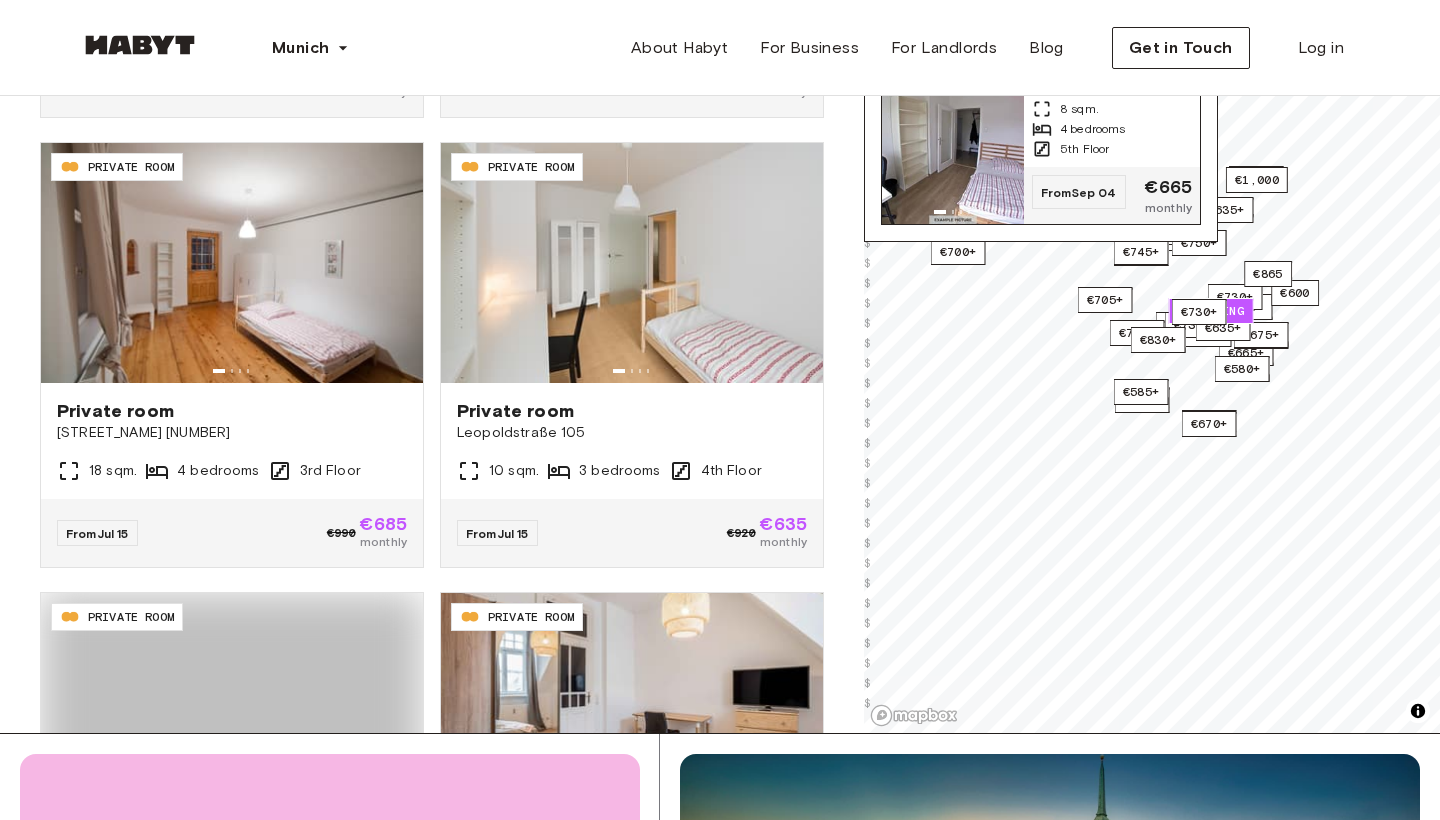 scroll, scrollTop: 0, scrollLeft: 0, axis: both 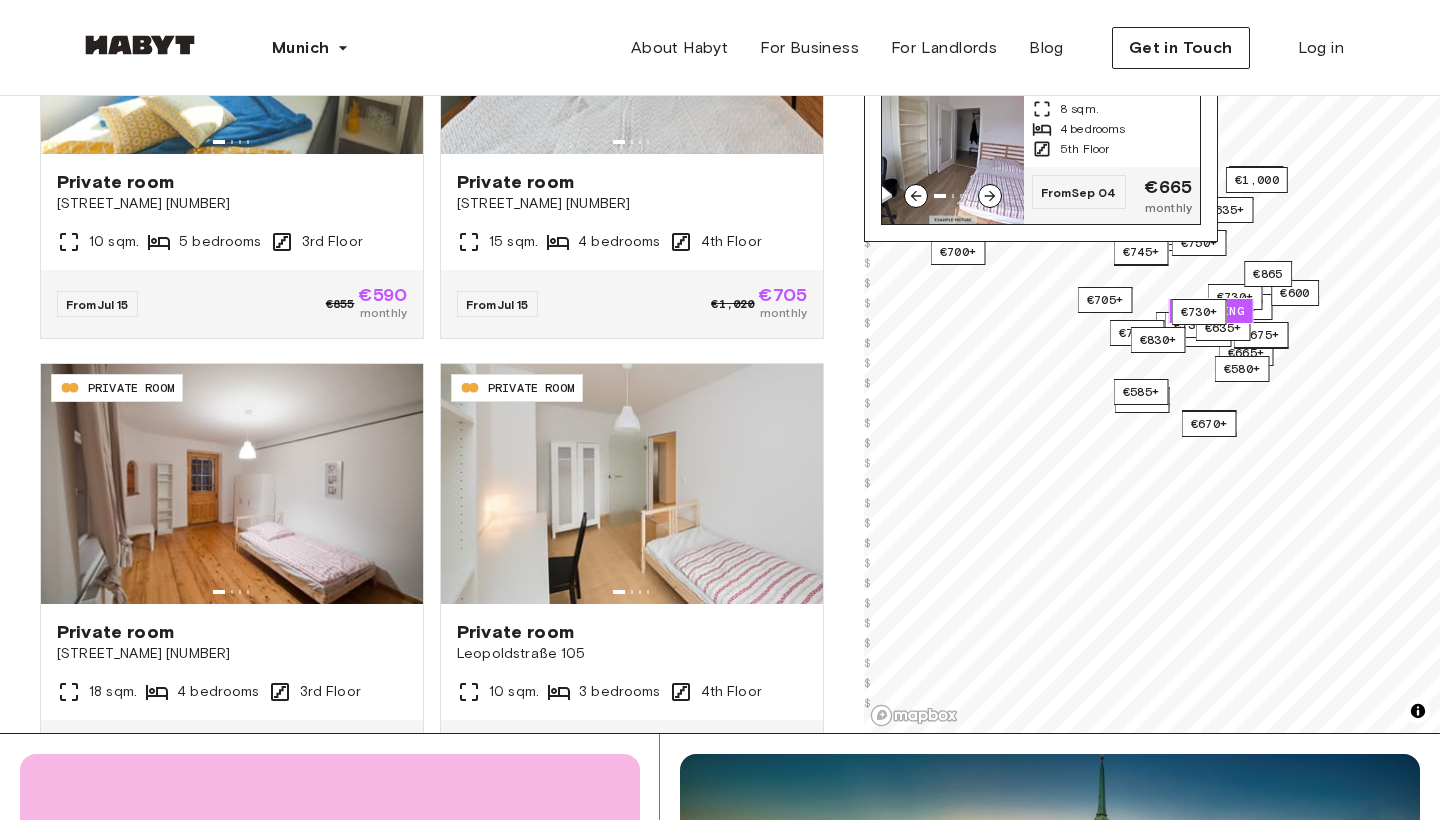 click on "From  Sep 04 €665 monthly" at bounding box center [1112, 195] 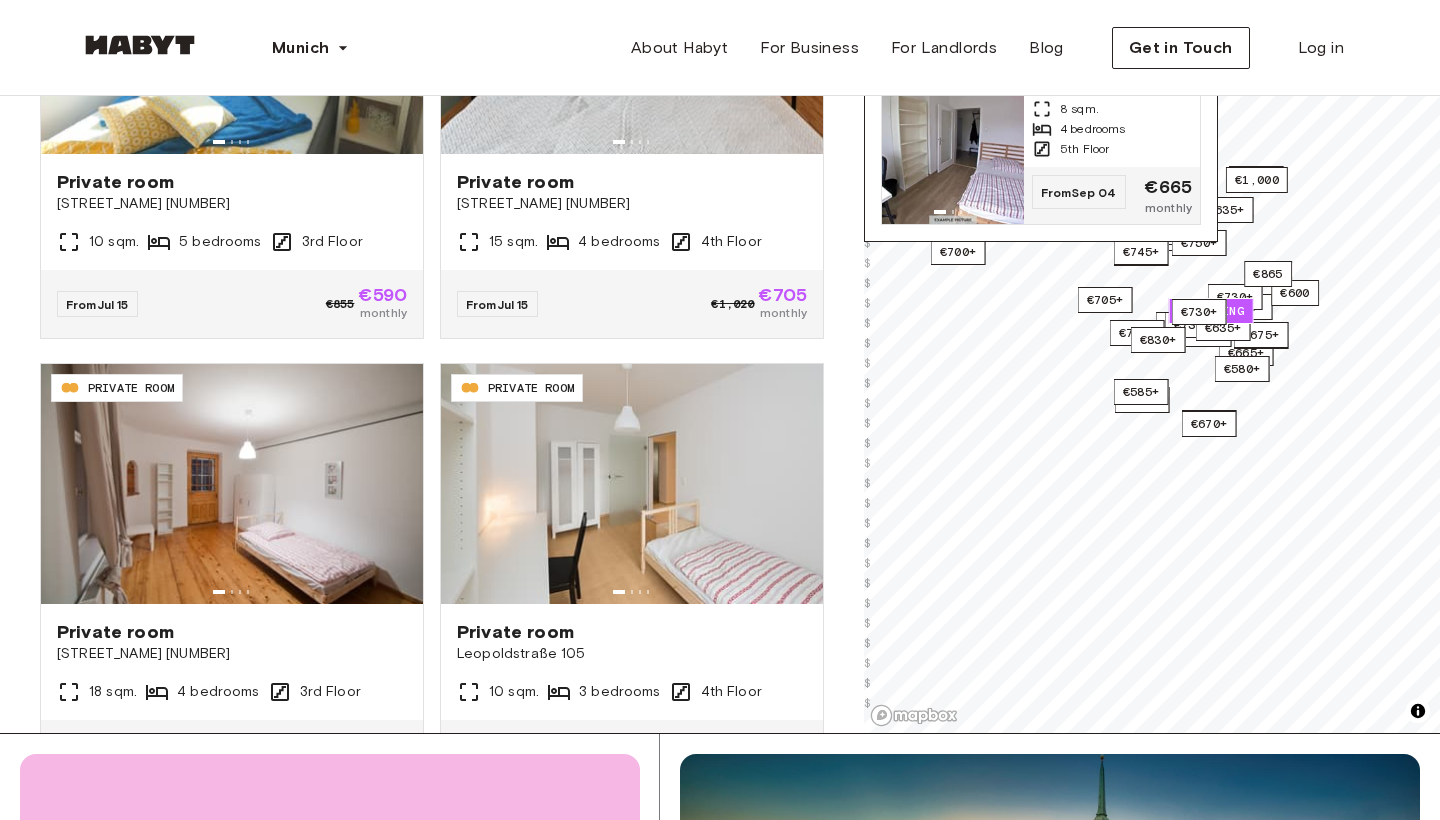 click on "[STREET_NAME] [NUMBER] 1 stays [STREET_NAME] [NUMBER] 8 sqm. 4 bedrooms 5th Floor From  Sep 04 €665 monthly" at bounding box center (1041, 110) 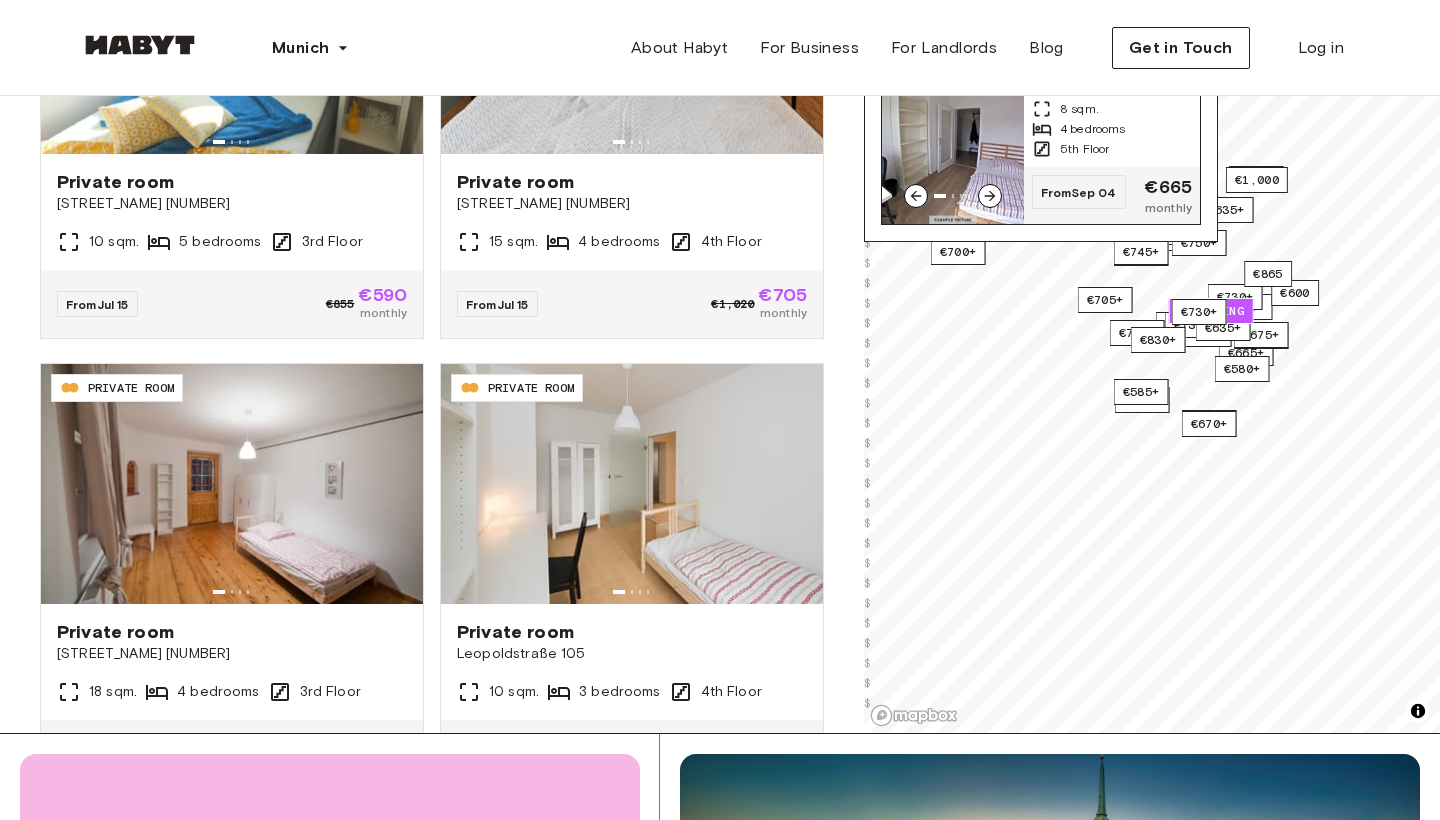 click at bounding box center [953, 143] 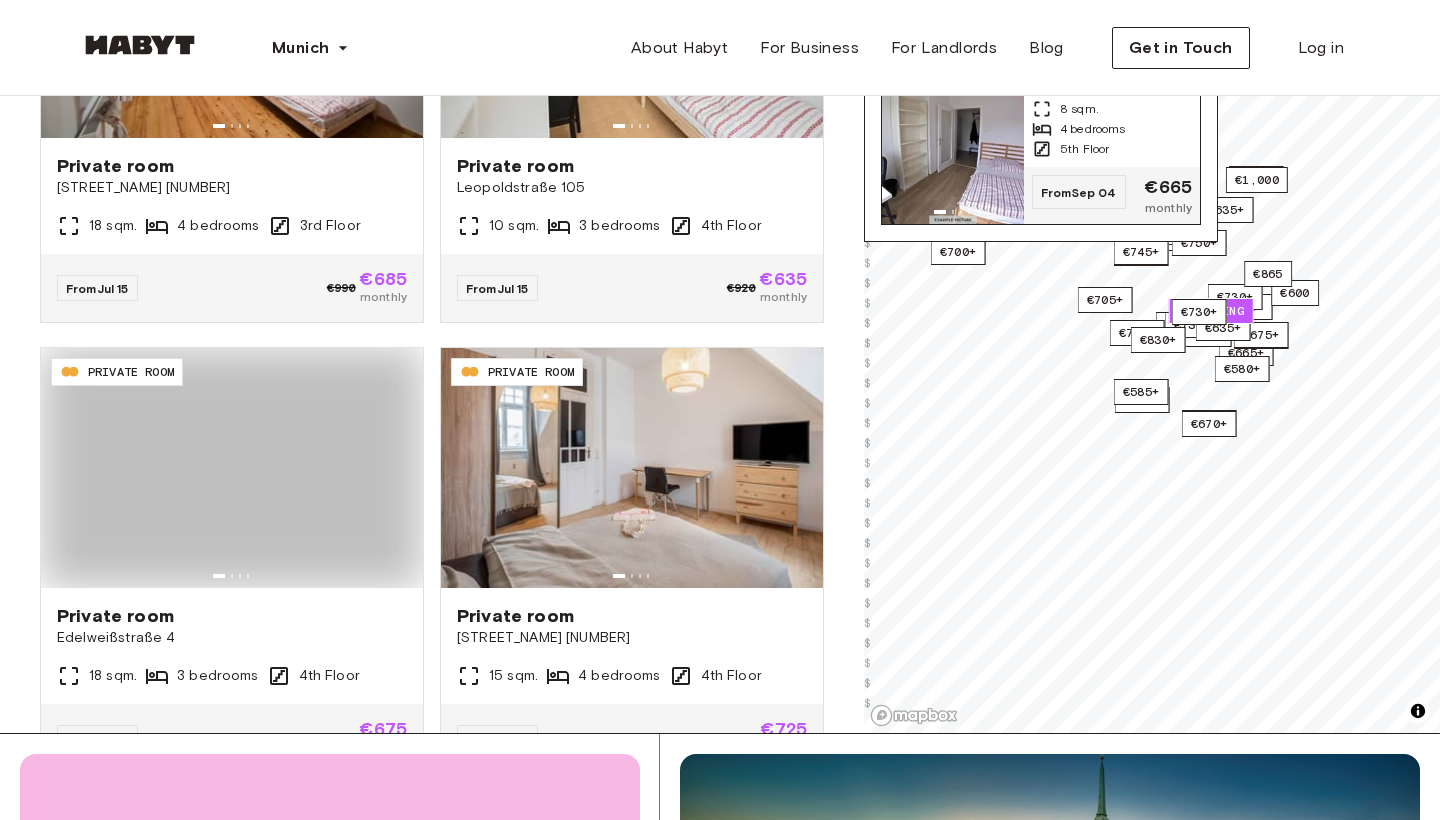 scroll, scrollTop: 1225, scrollLeft: 0, axis: vertical 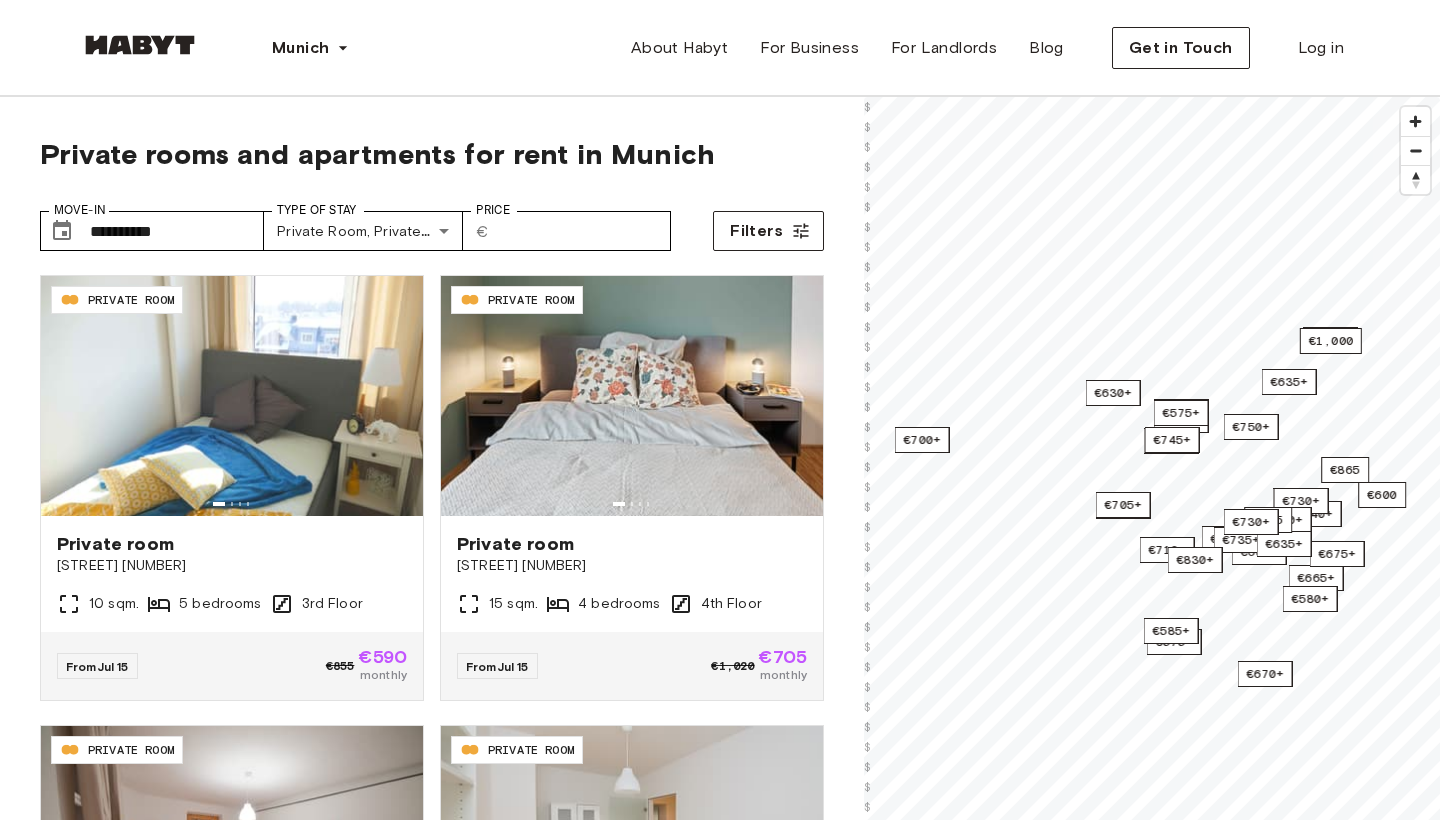 type on "**********" 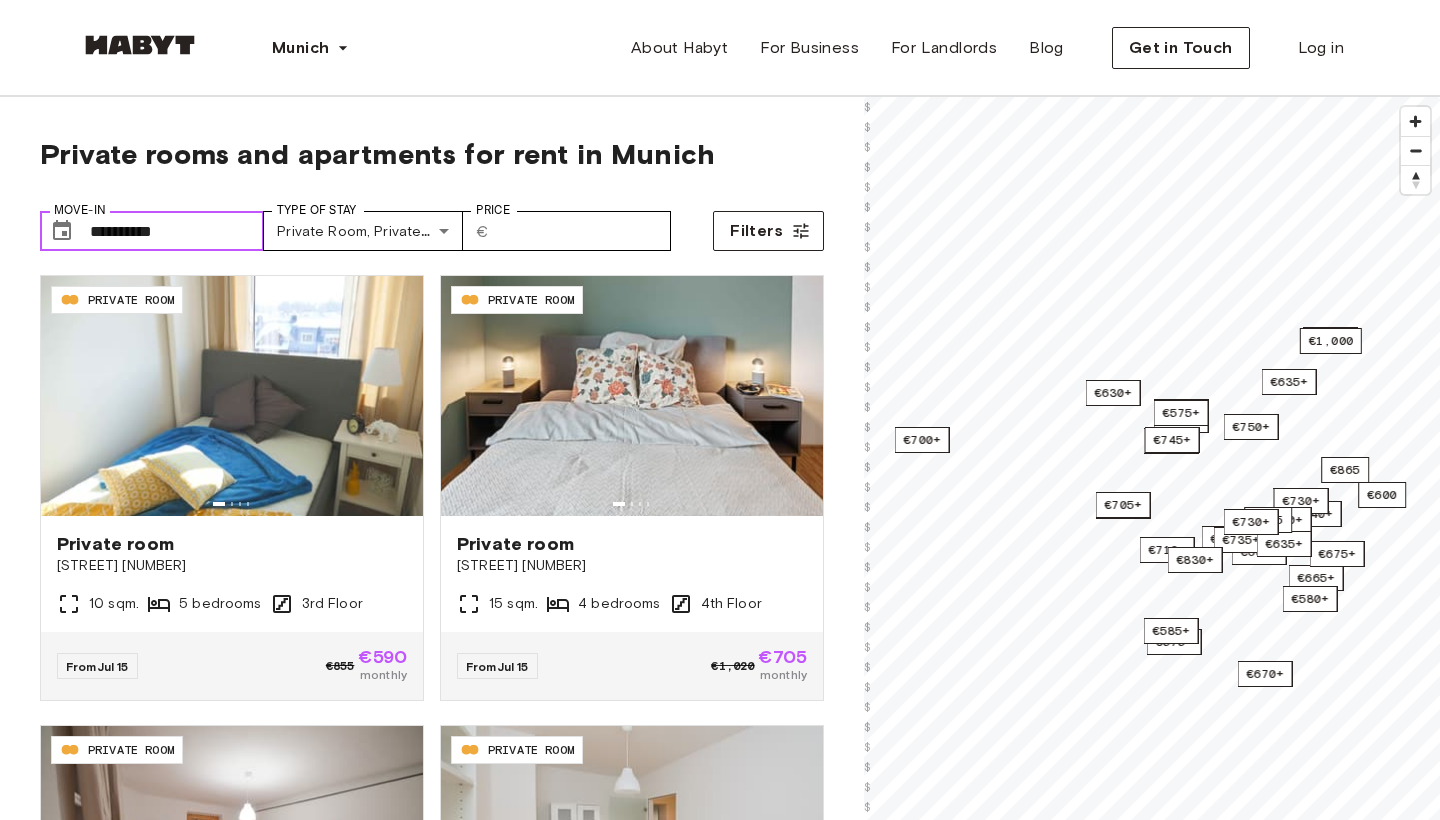 click on "**********" at bounding box center (177, 231) 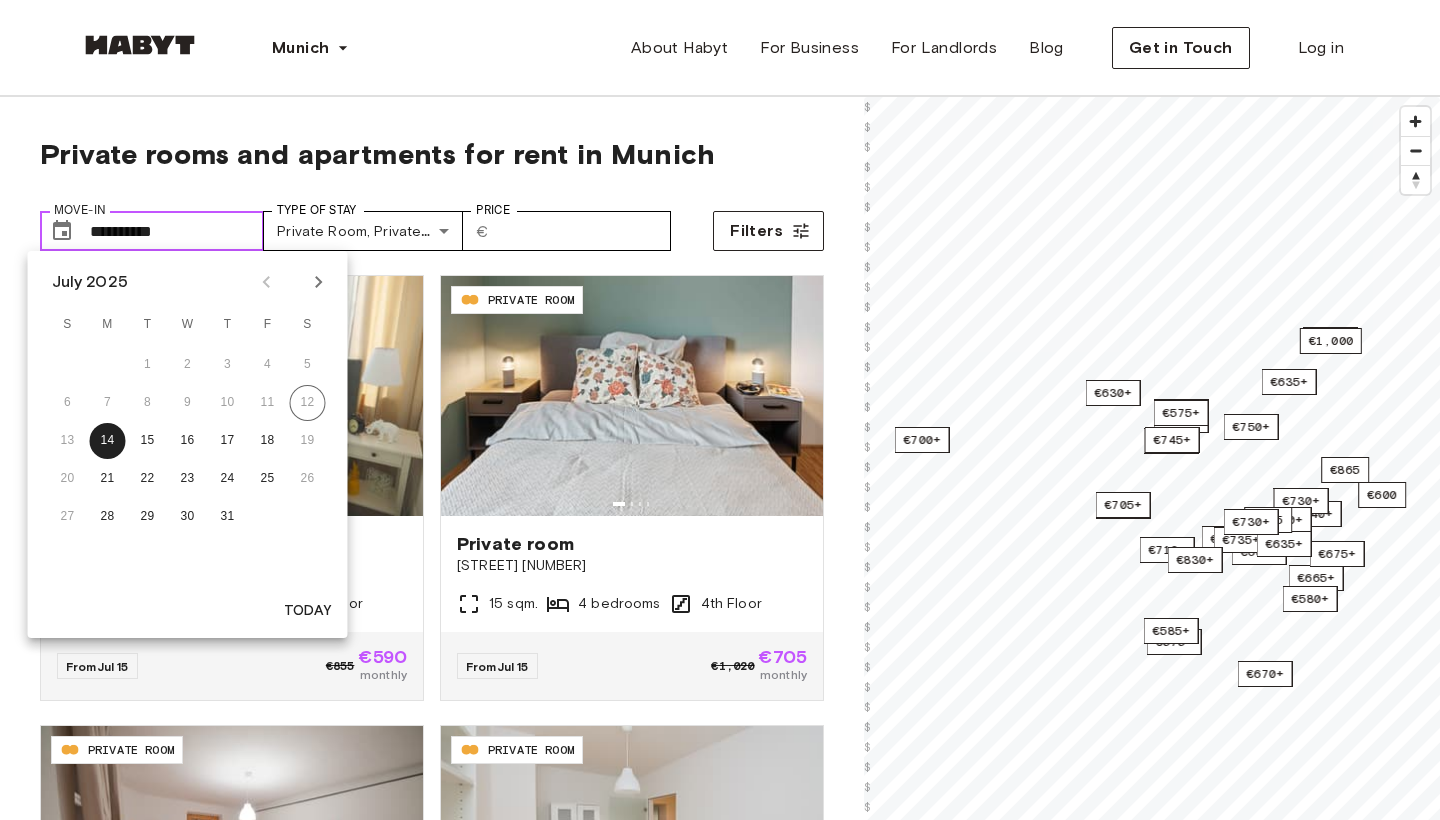 click on "**********" at bounding box center [177, 231] 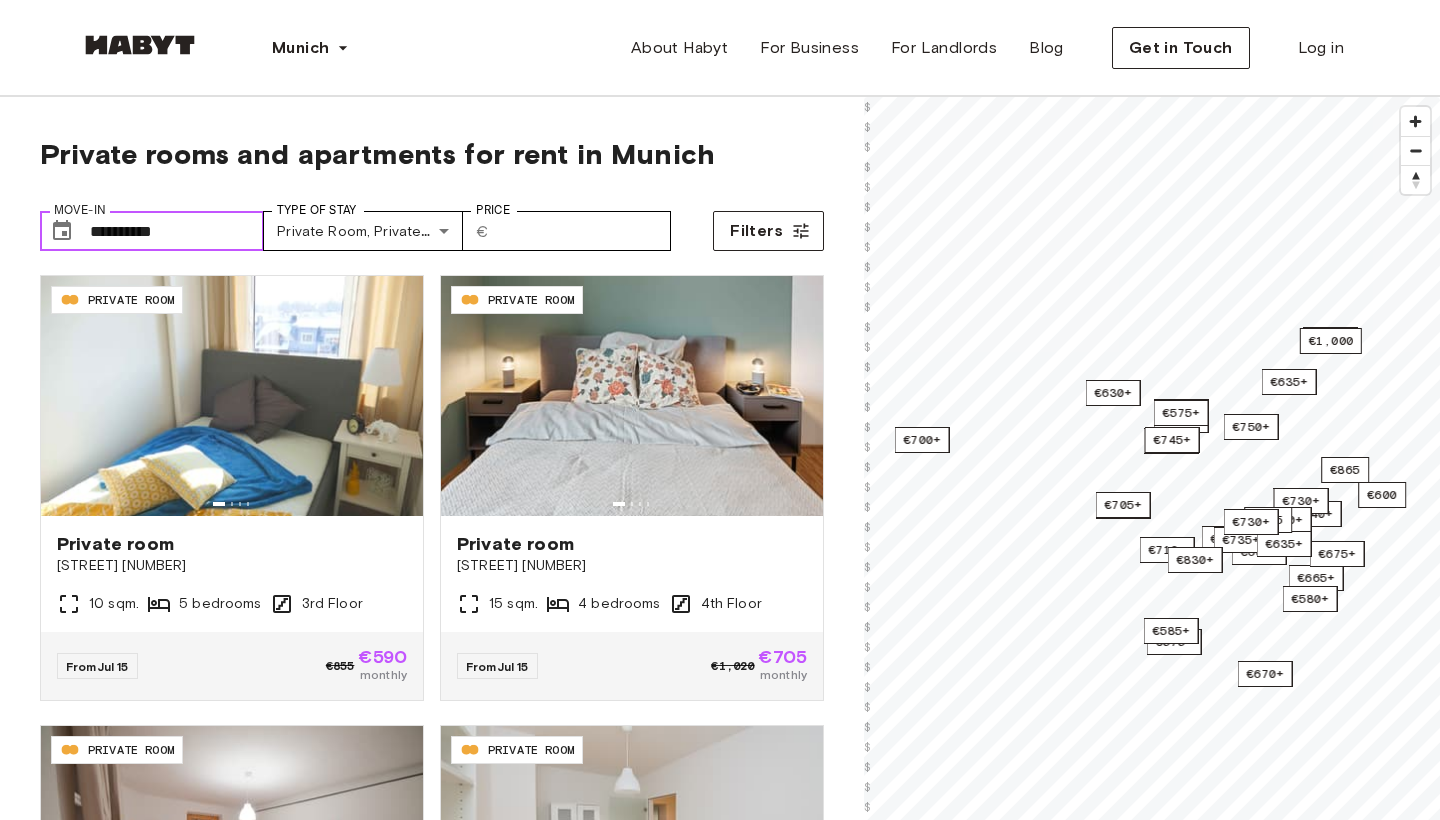 click on "**********" at bounding box center [177, 231] 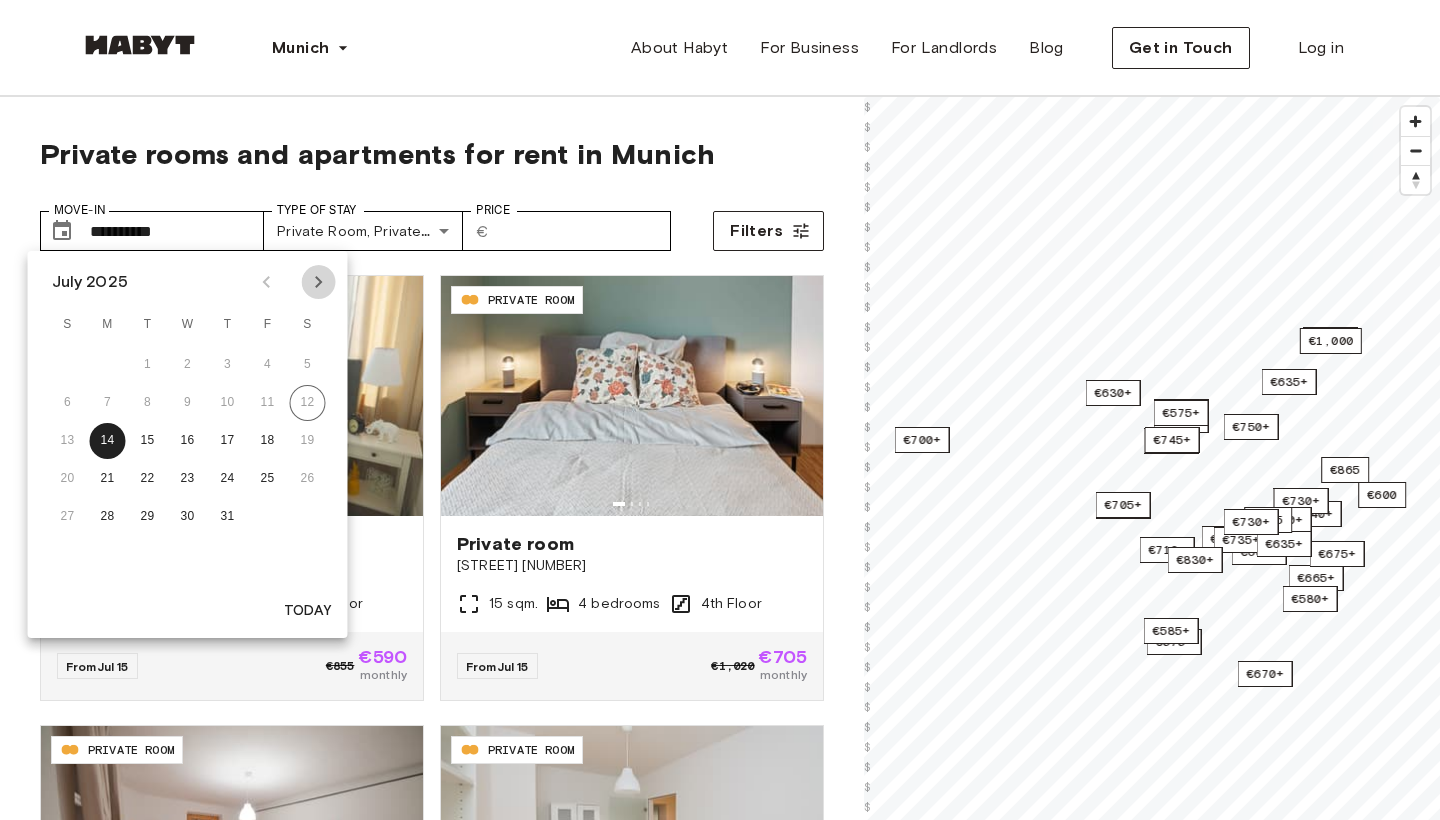 click 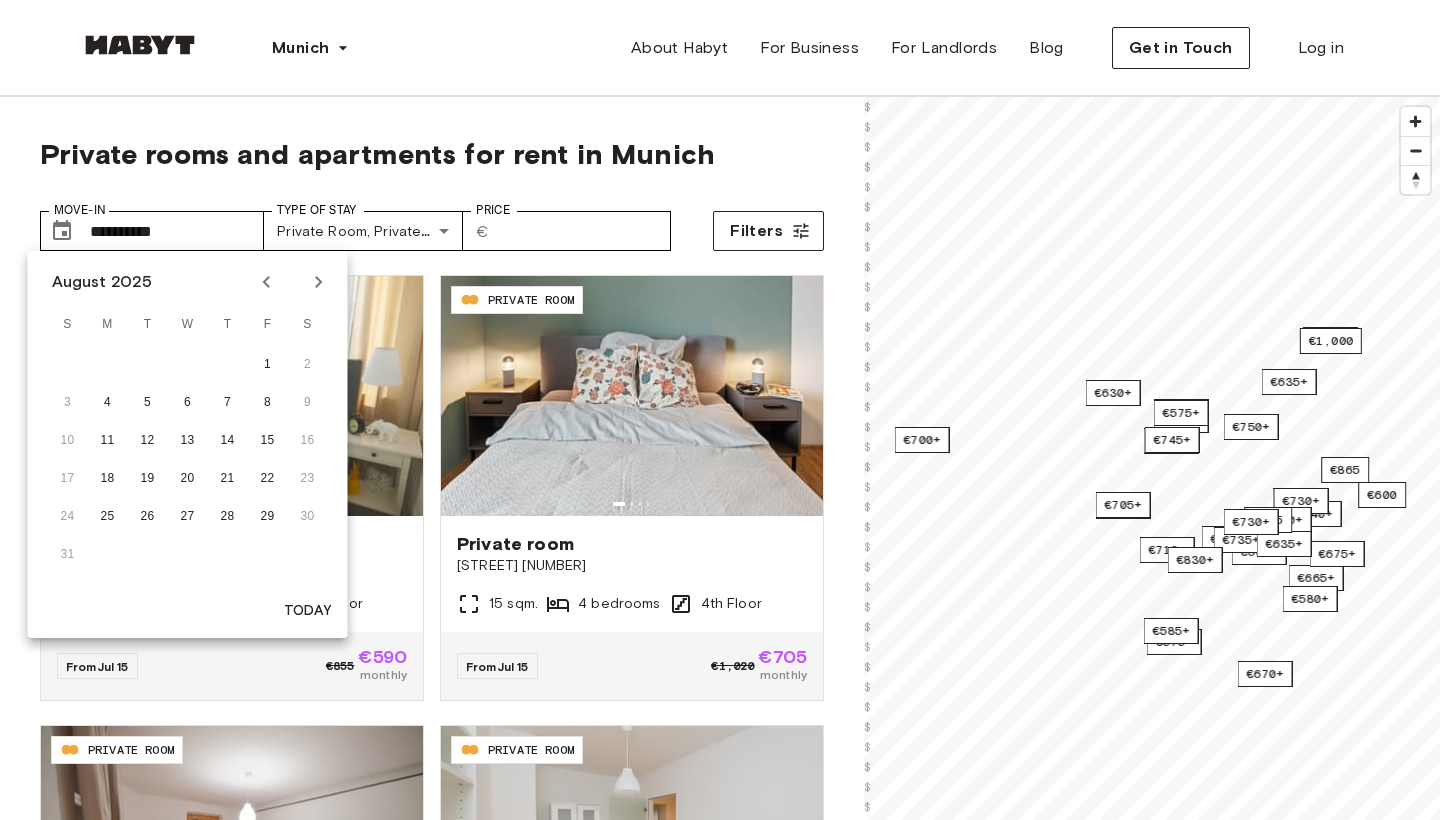 click 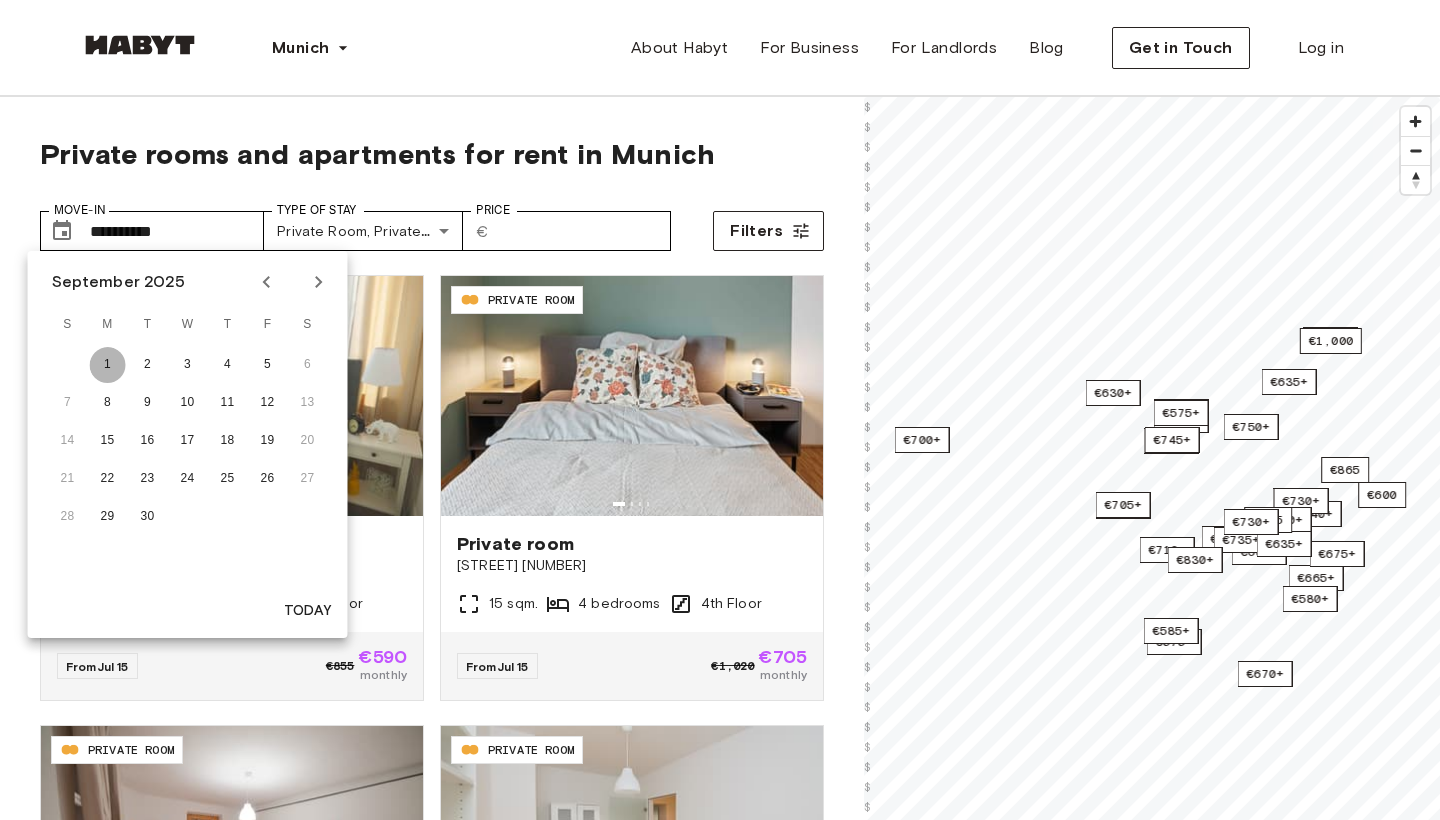 click on "1" at bounding box center (108, 365) 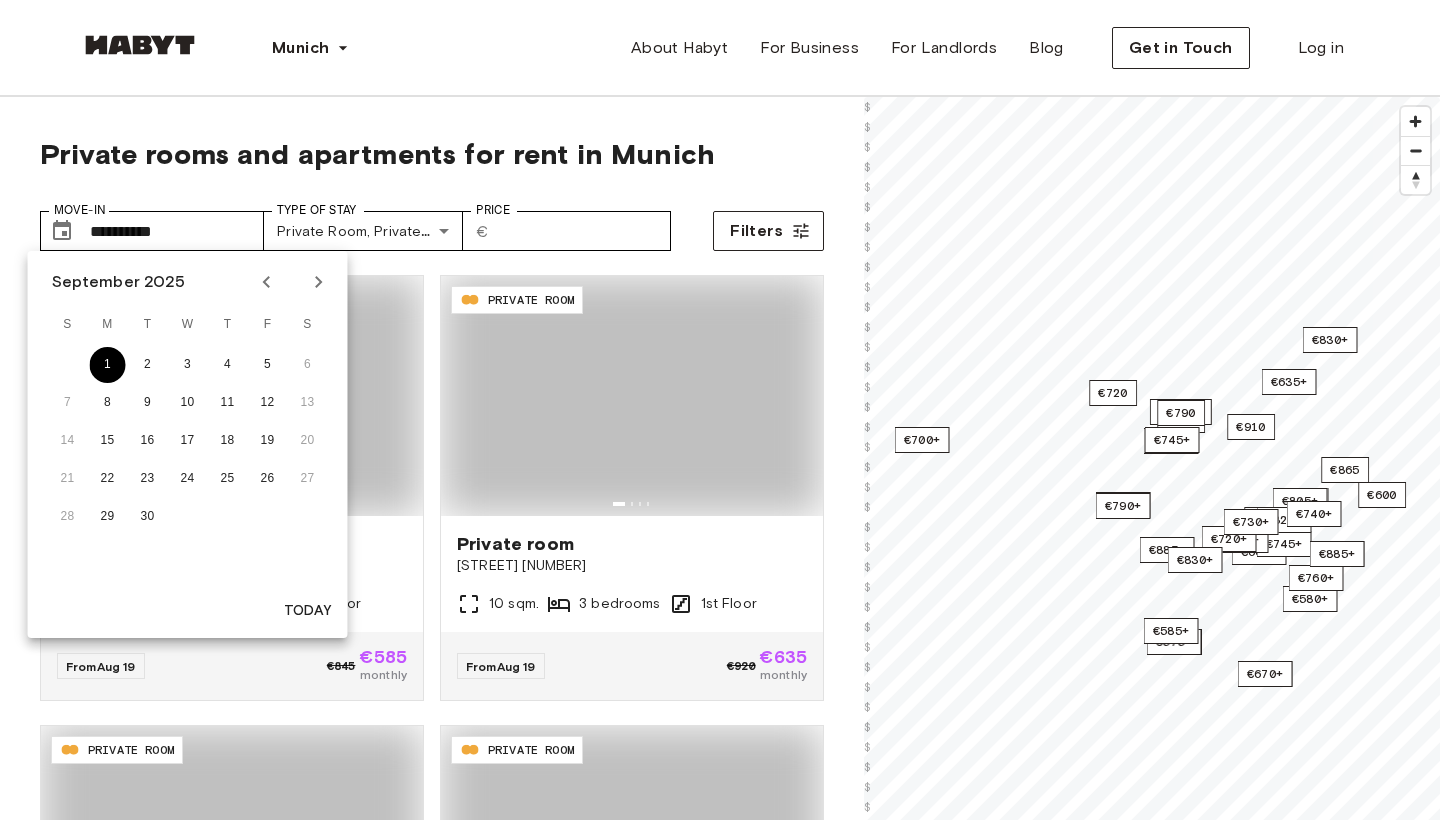 type on "**********" 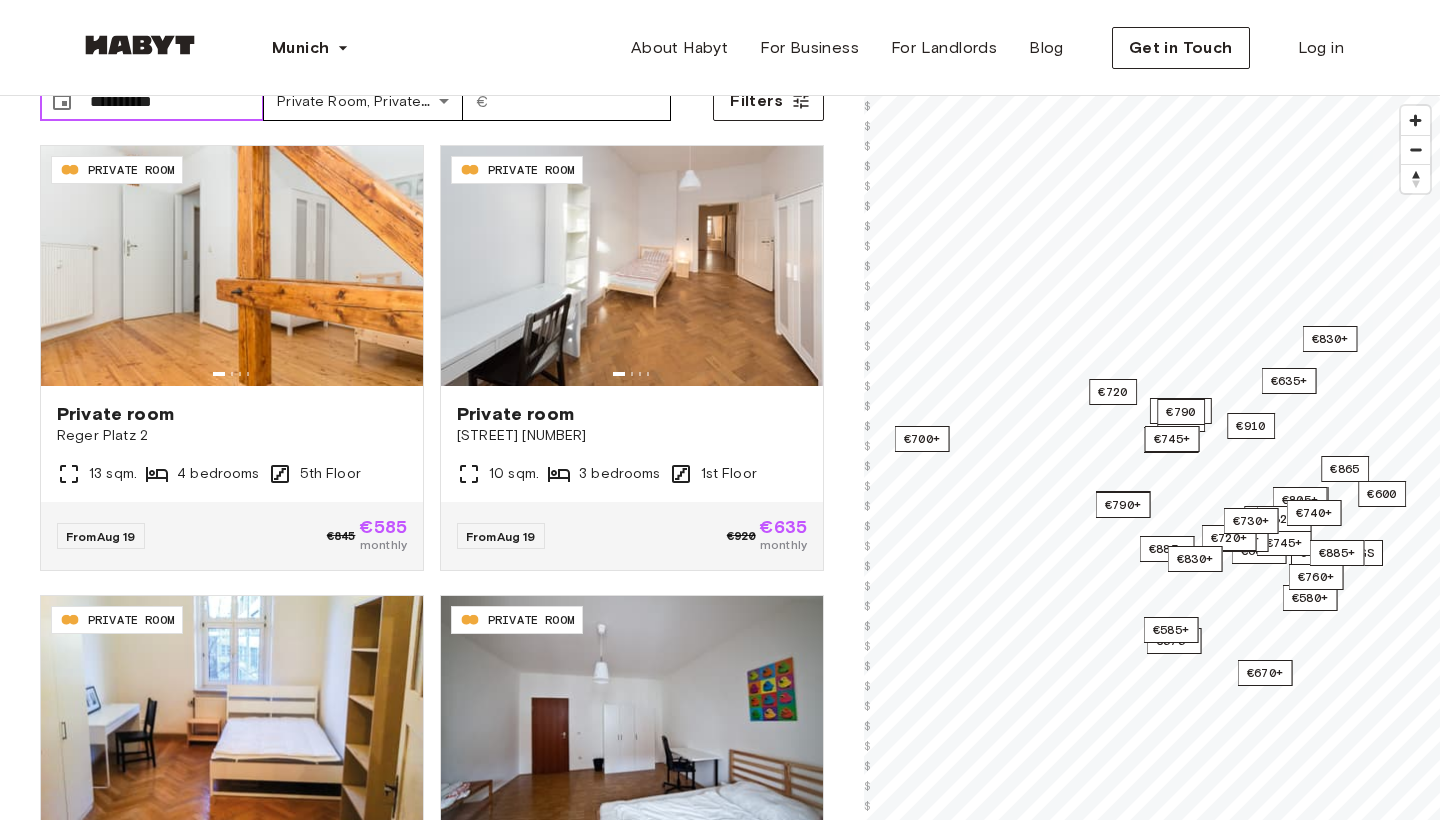 scroll, scrollTop: 130, scrollLeft: 0, axis: vertical 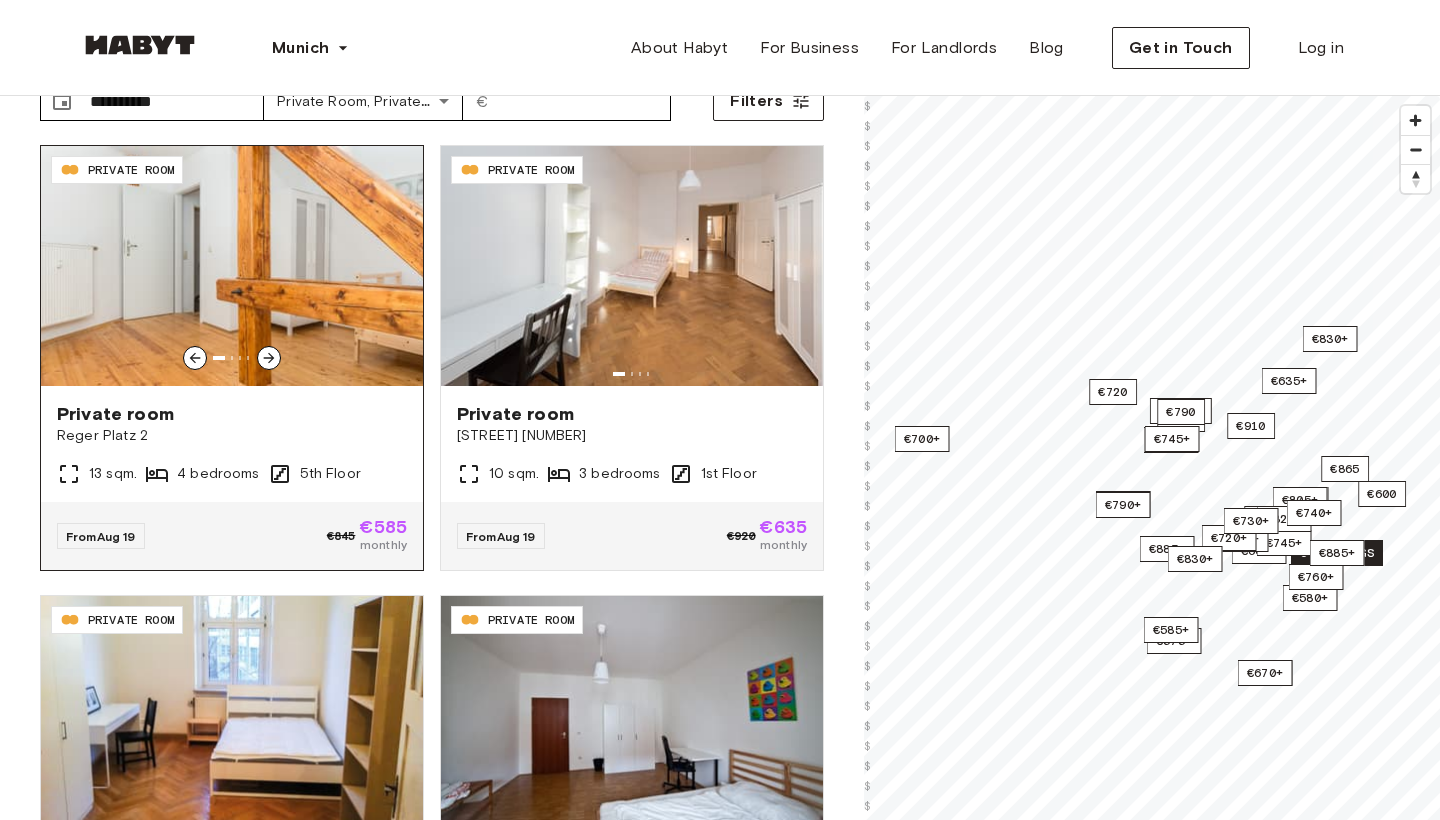 click 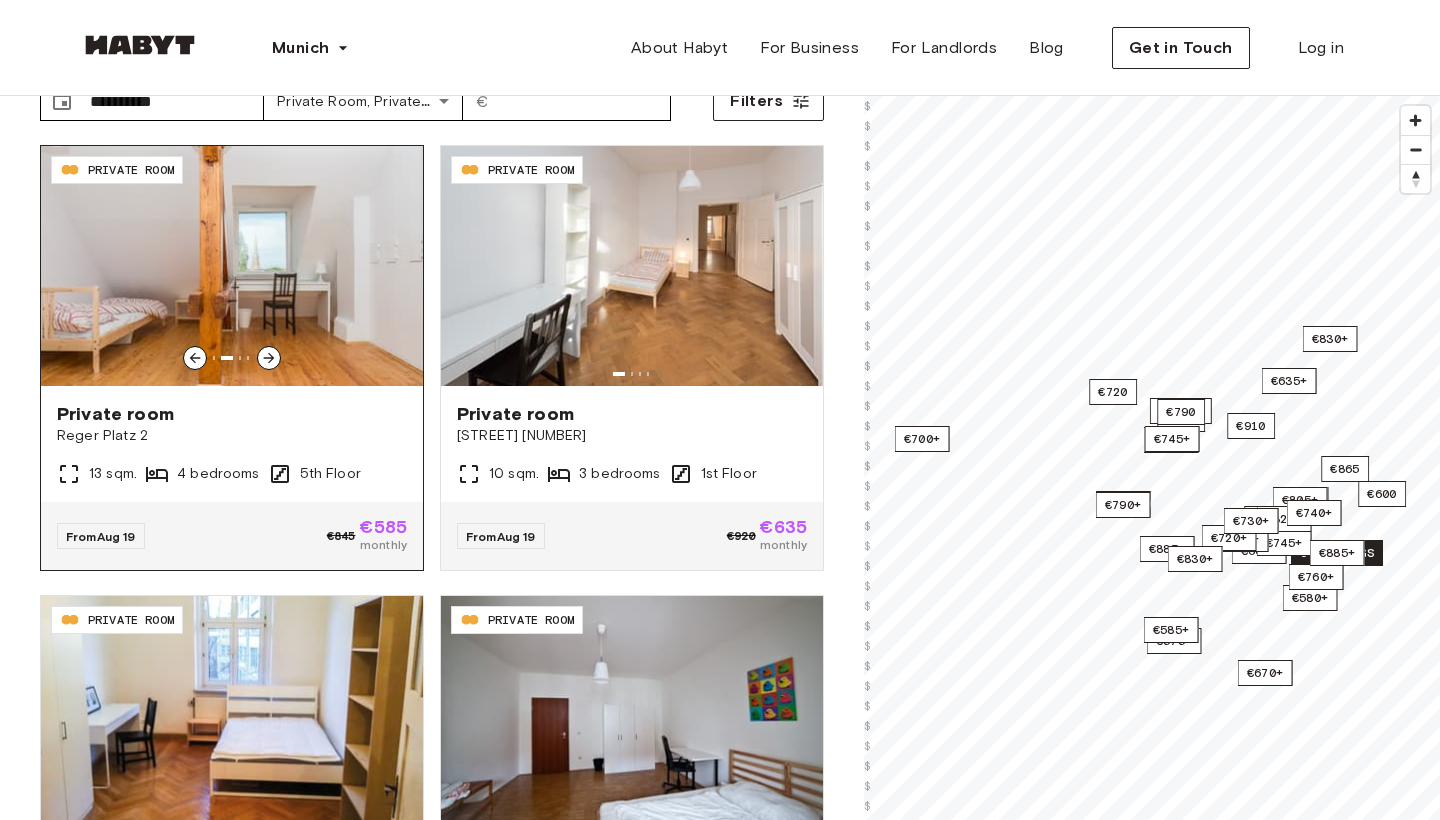 click 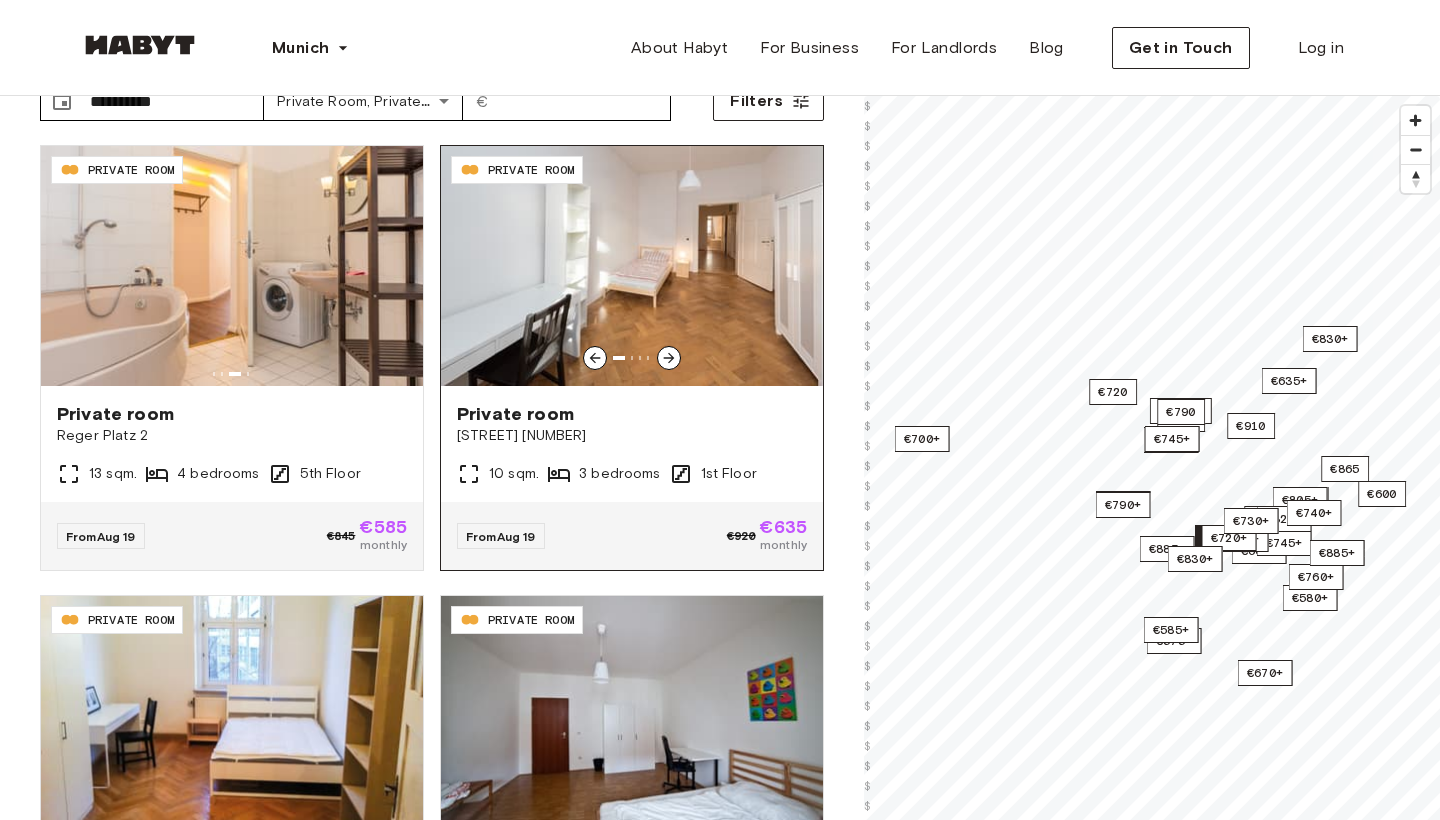 click 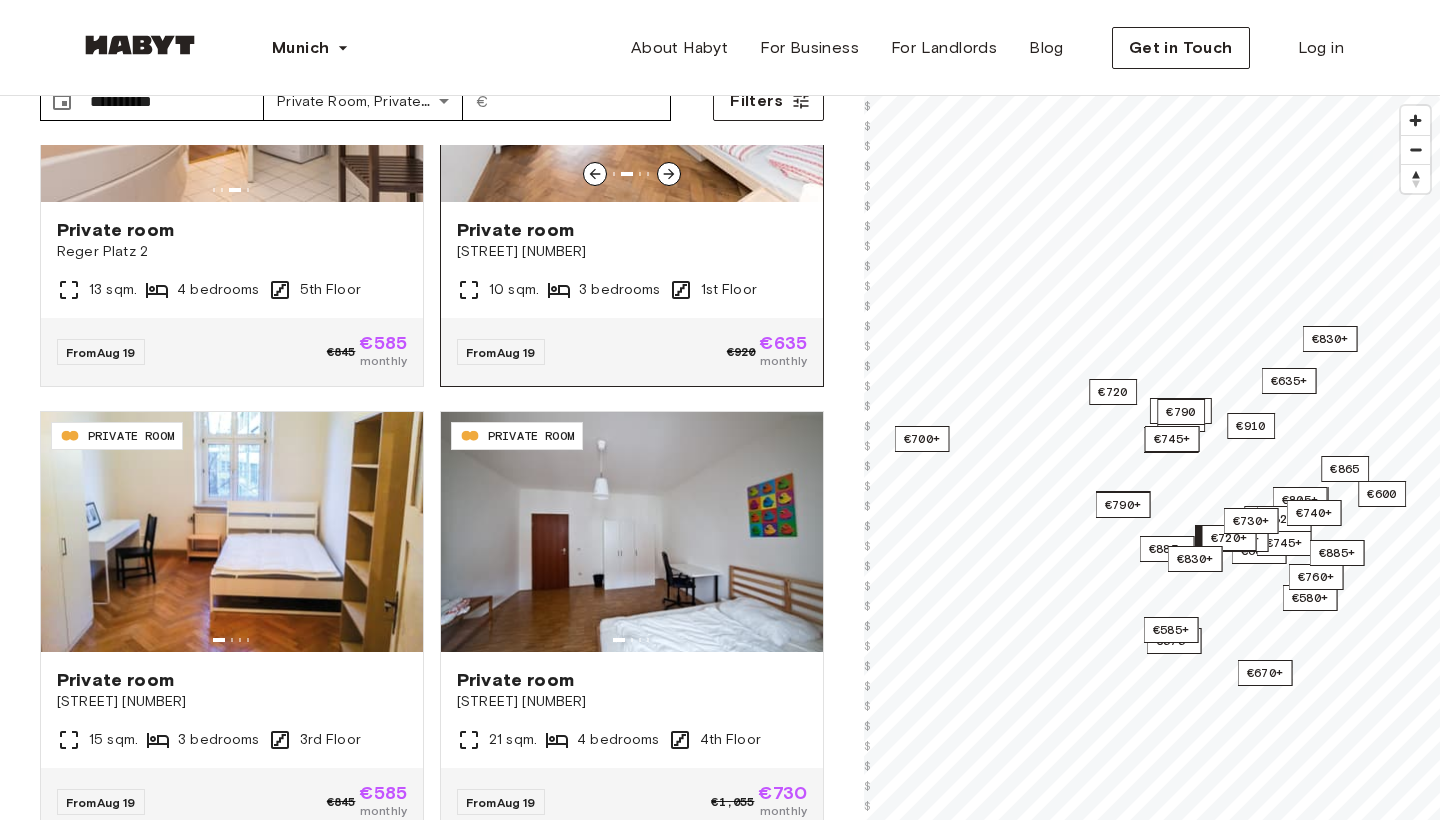 scroll, scrollTop: 193, scrollLeft: 0, axis: vertical 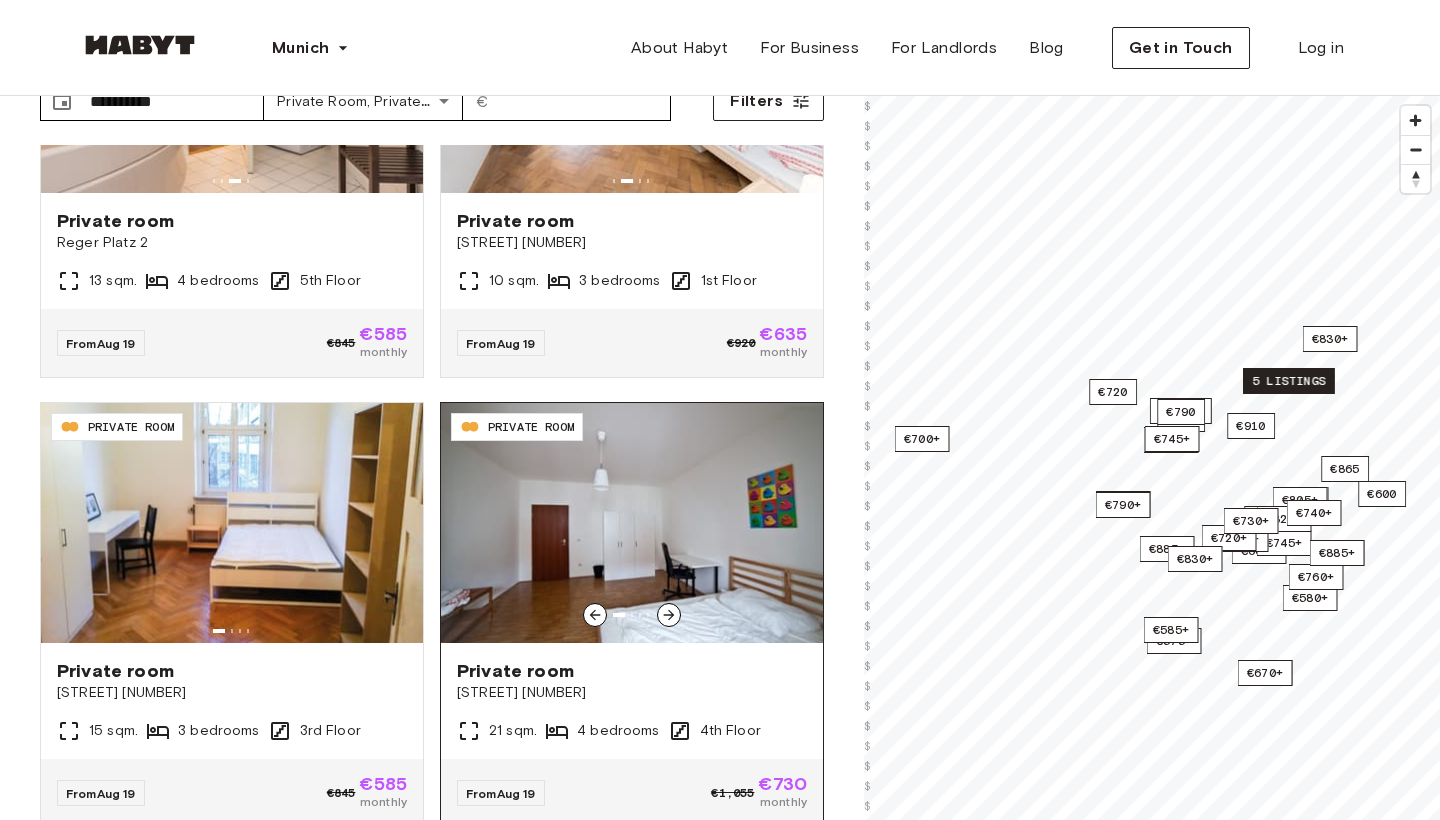 click 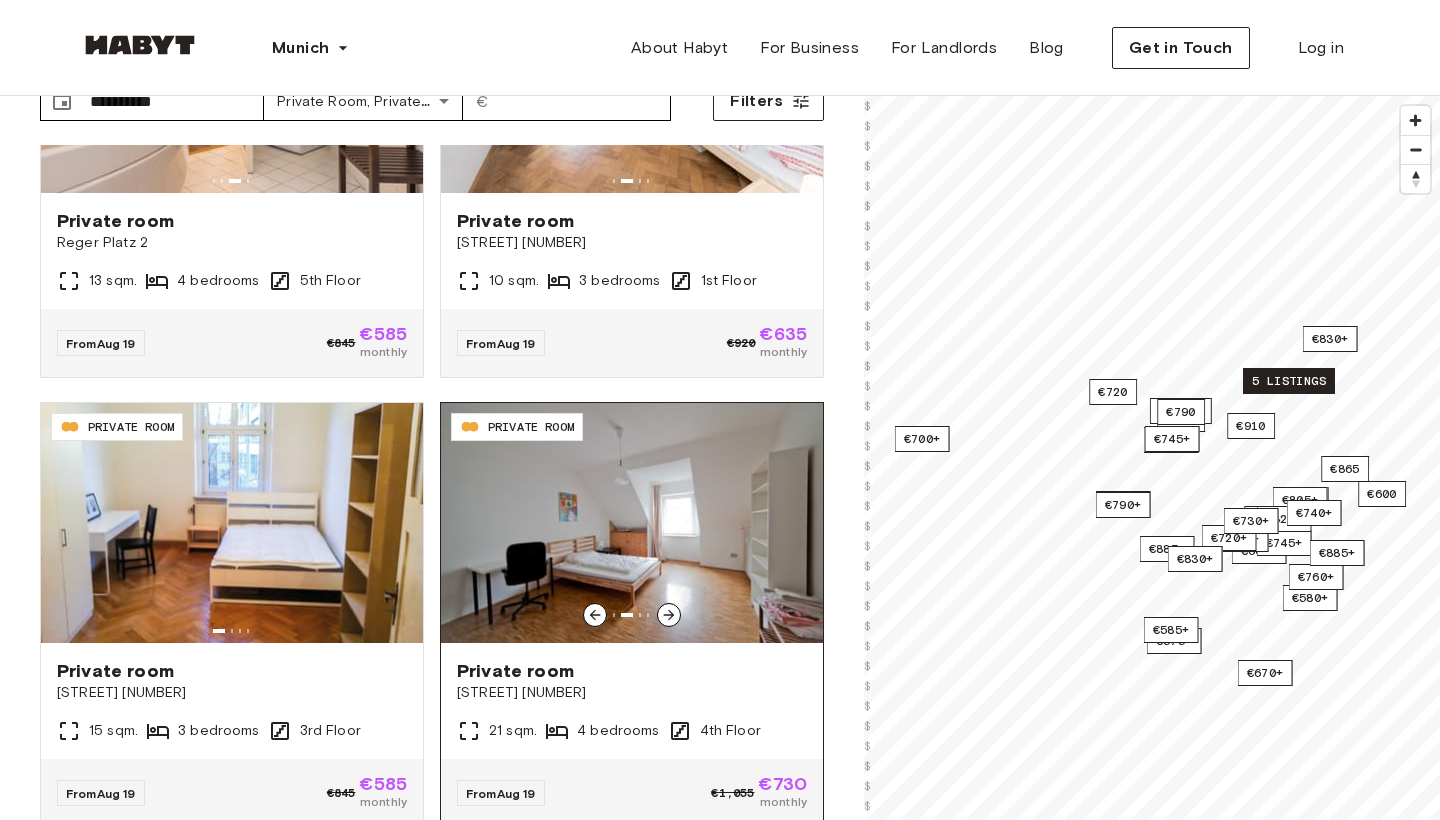 click 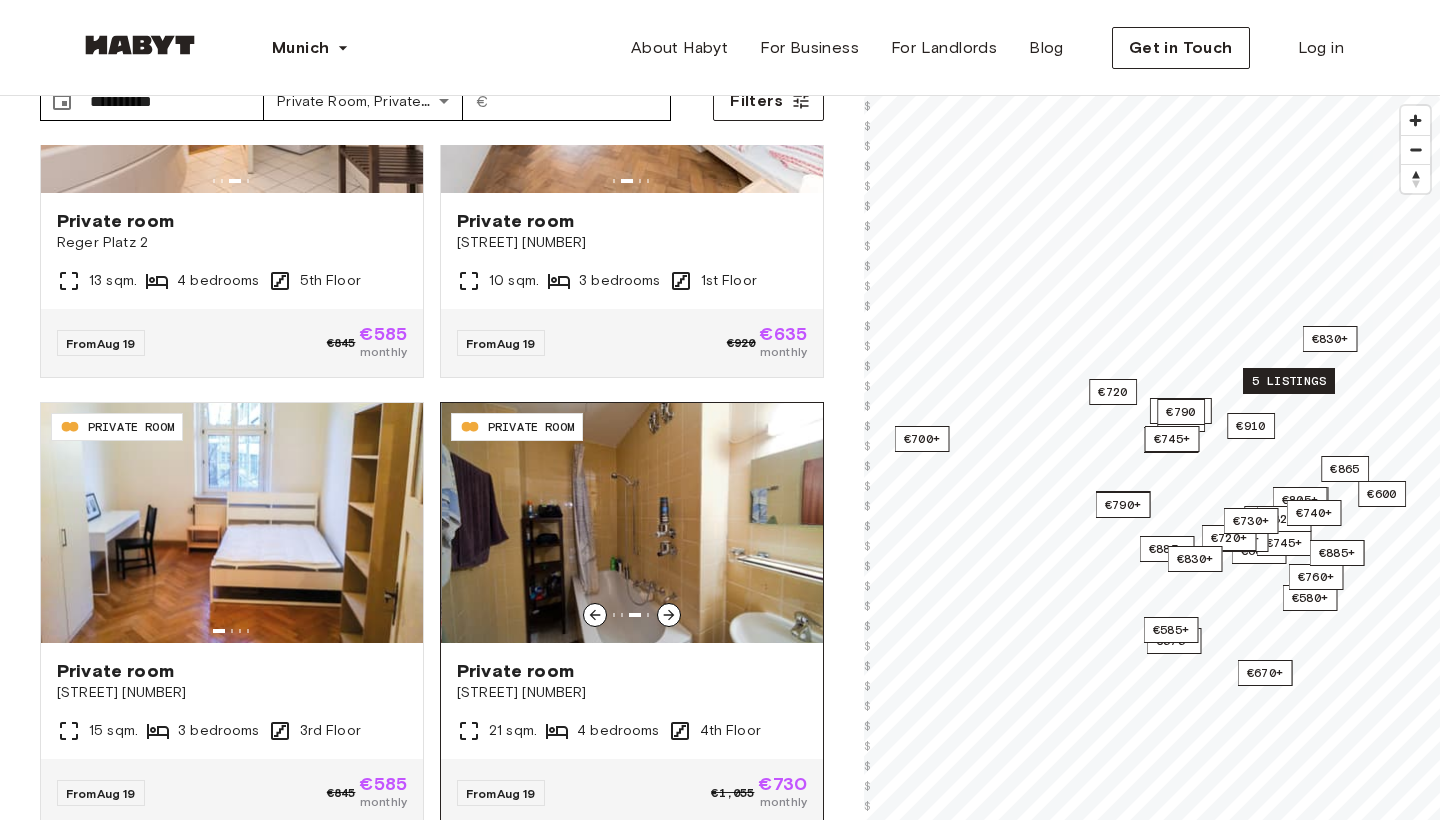 click 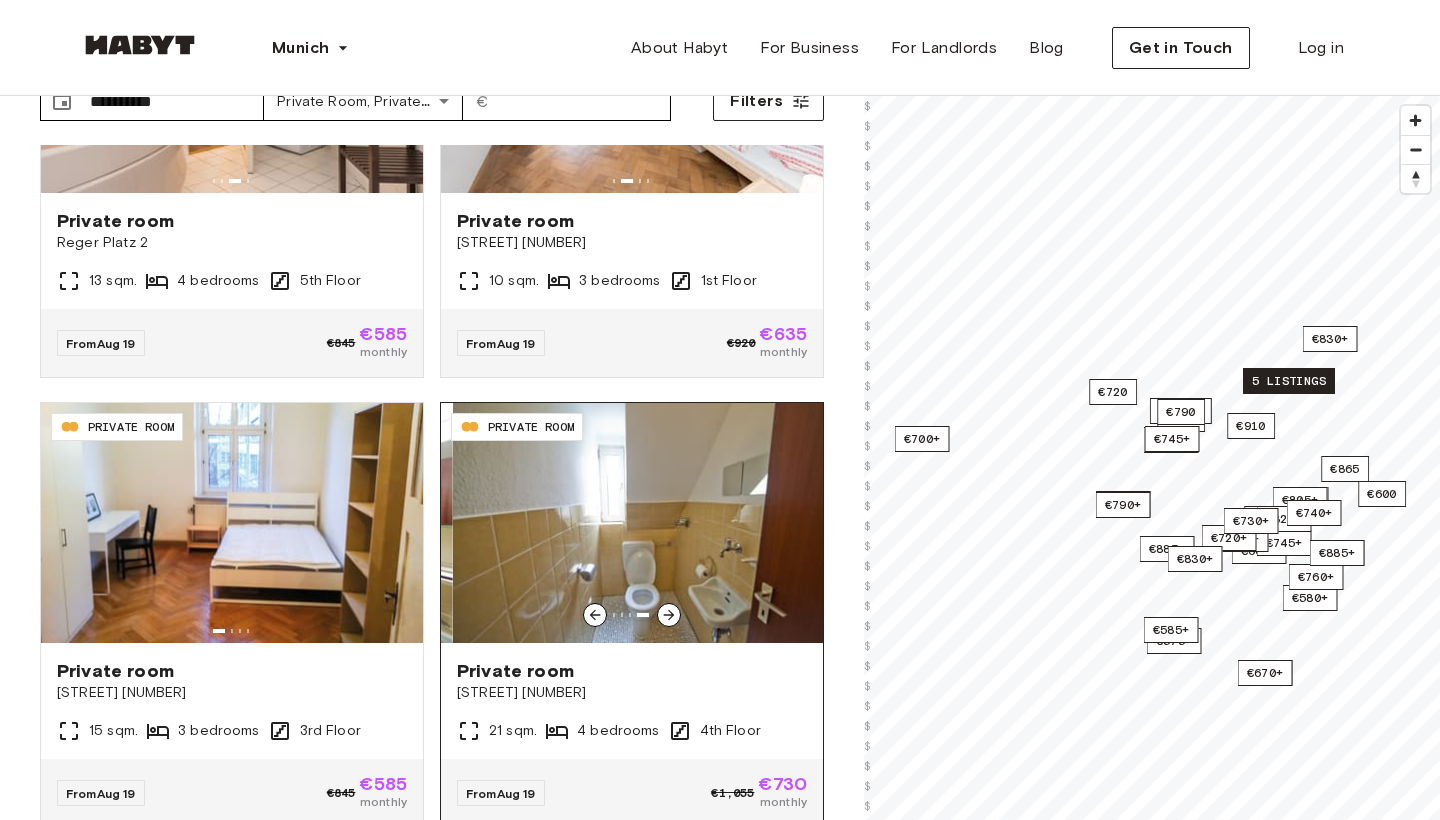 click 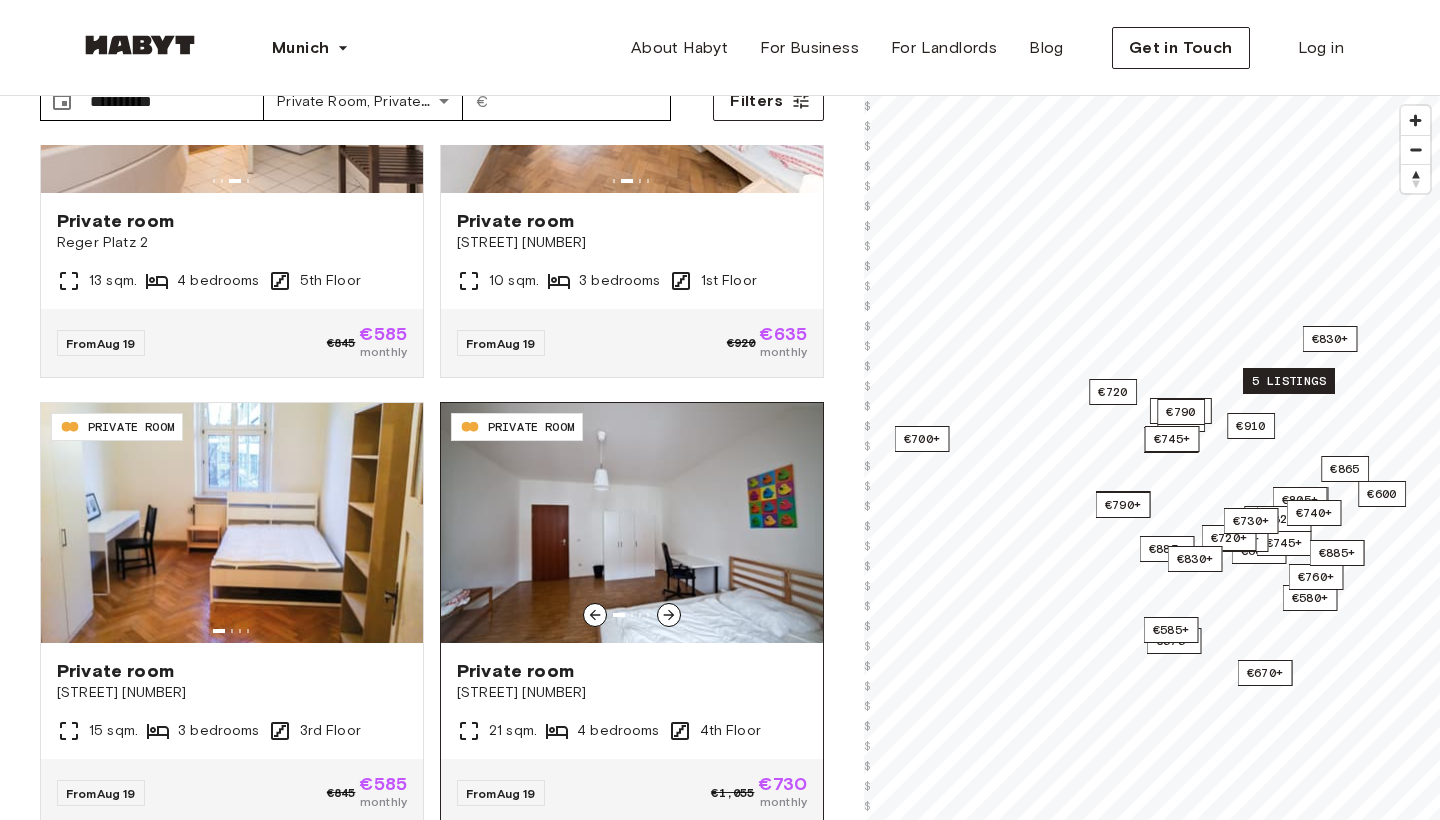 click 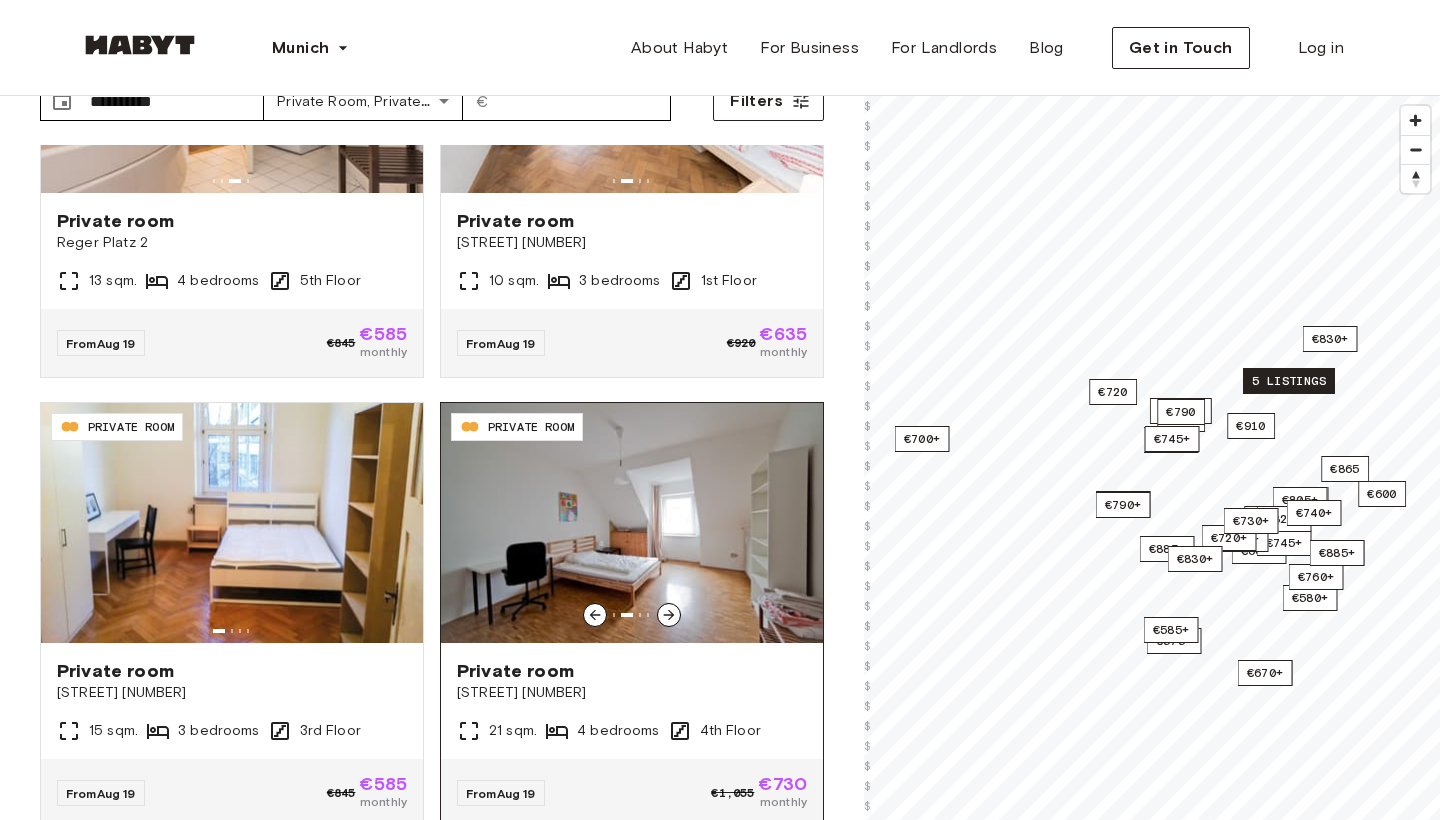 click at bounding box center (632, 523) 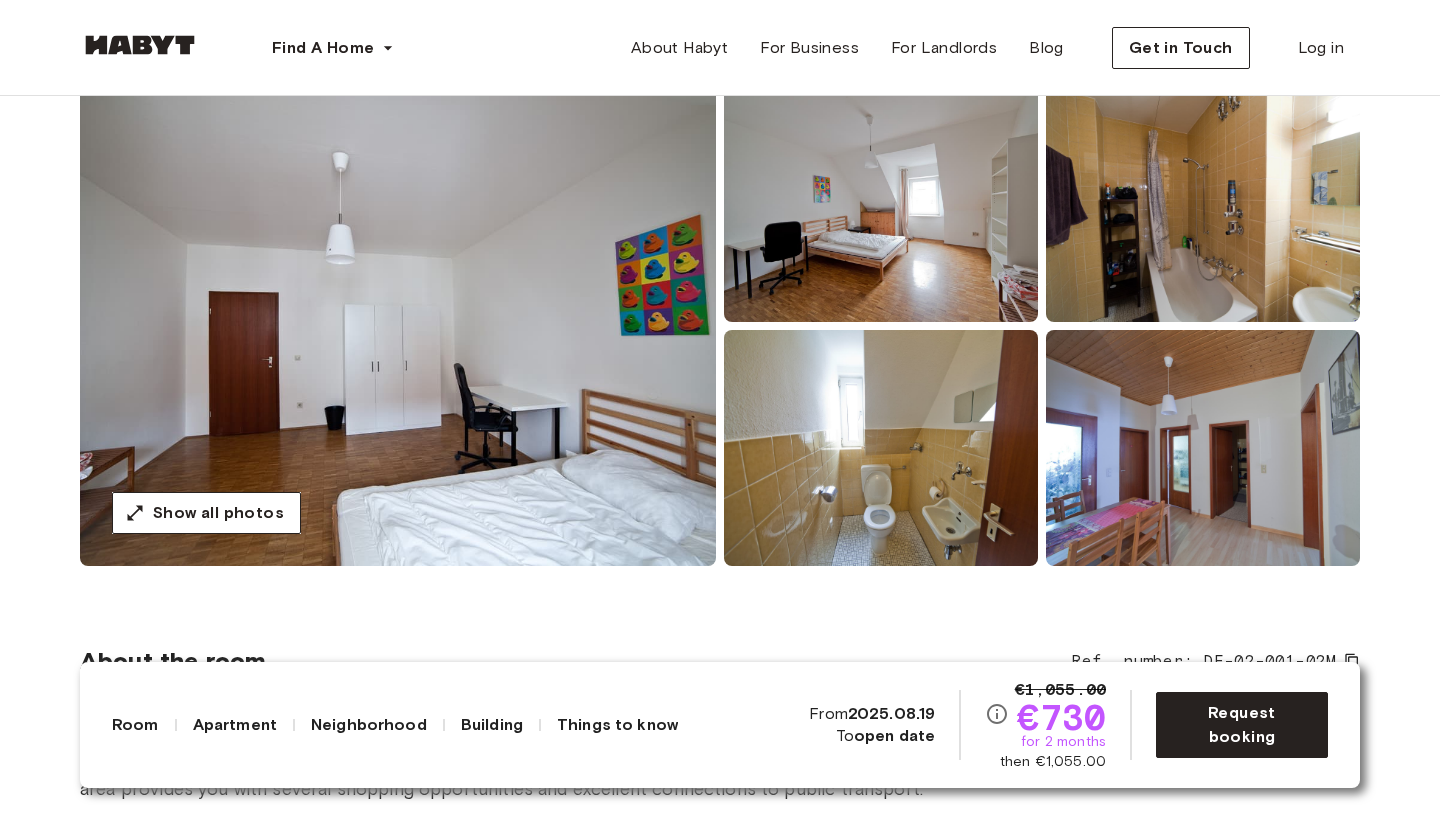 scroll, scrollTop: 0, scrollLeft: 0, axis: both 